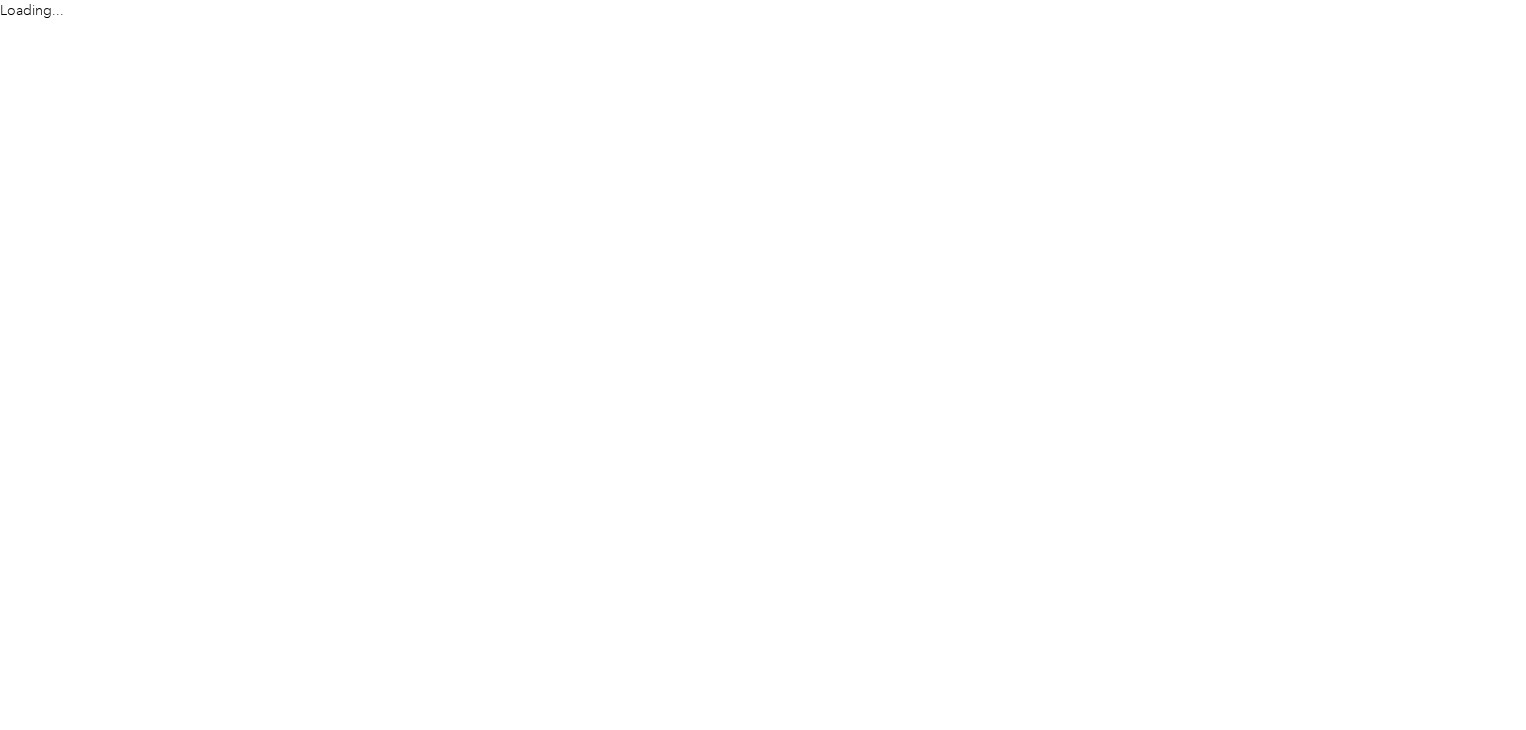 scroll, scrollTop: 0, scrollLeft: 0, axis: both 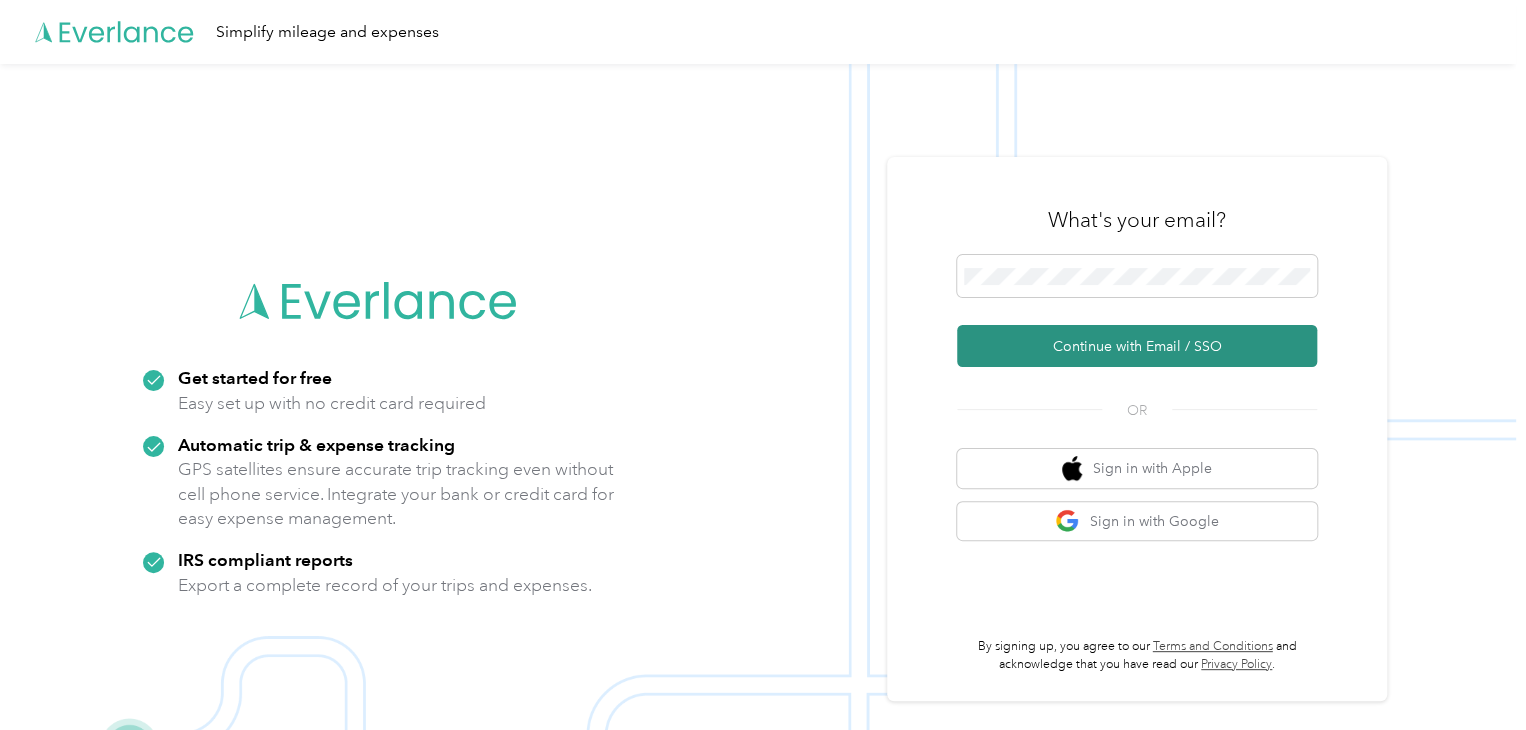 click on "Continue with Email / SSO" at bounding box center (1137, 346) 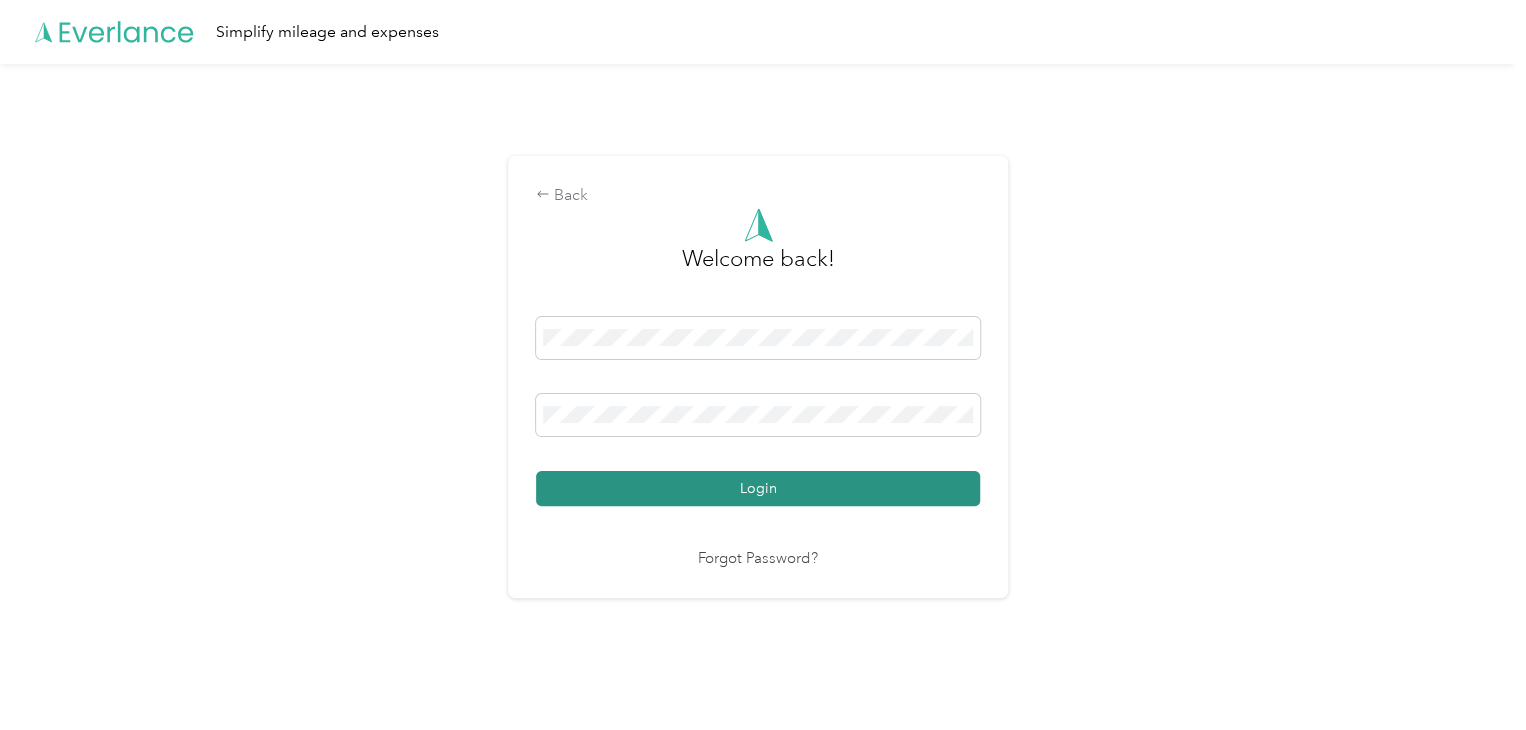 click on "Login" at bounding box center [758, 488] 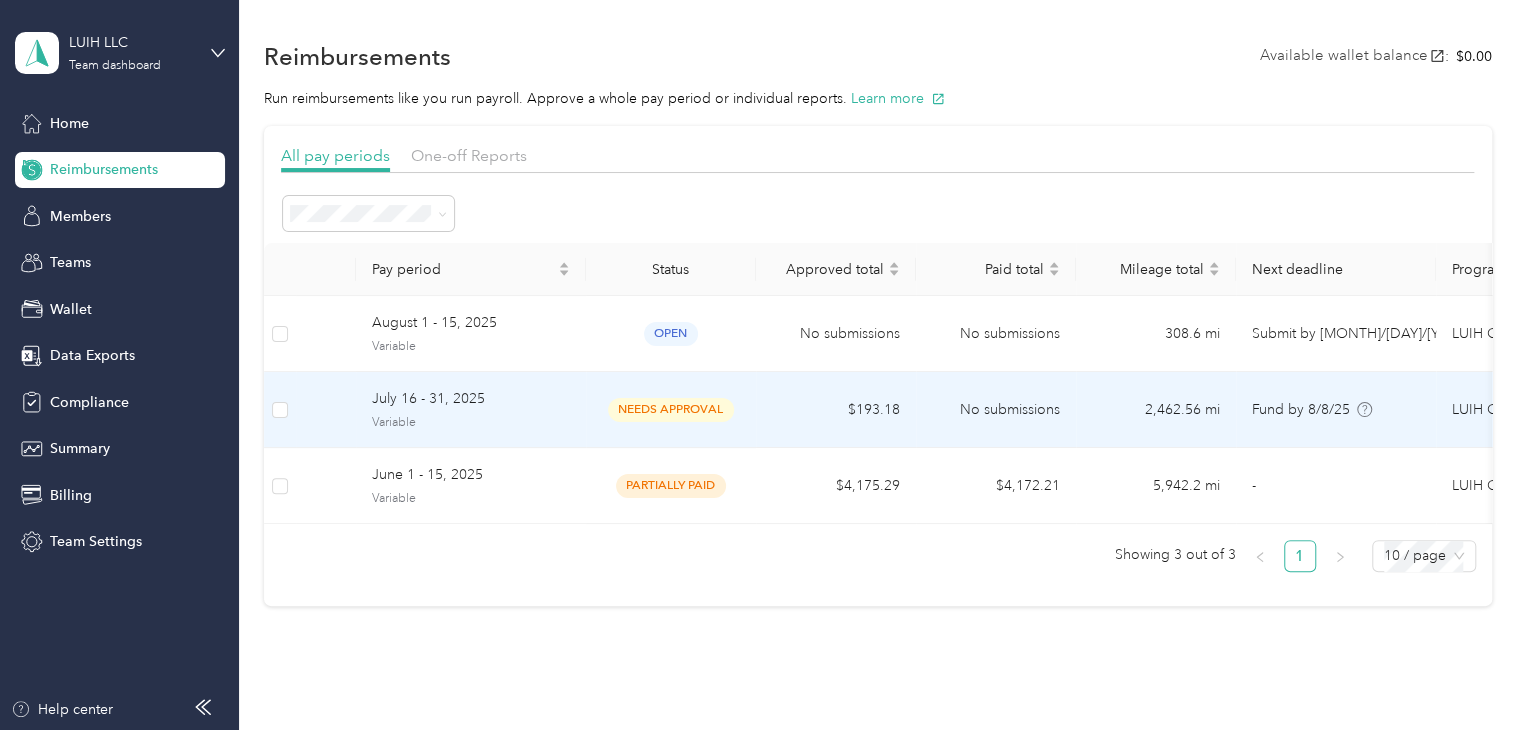 click on "needs approval" at bounding box center (671, 409) 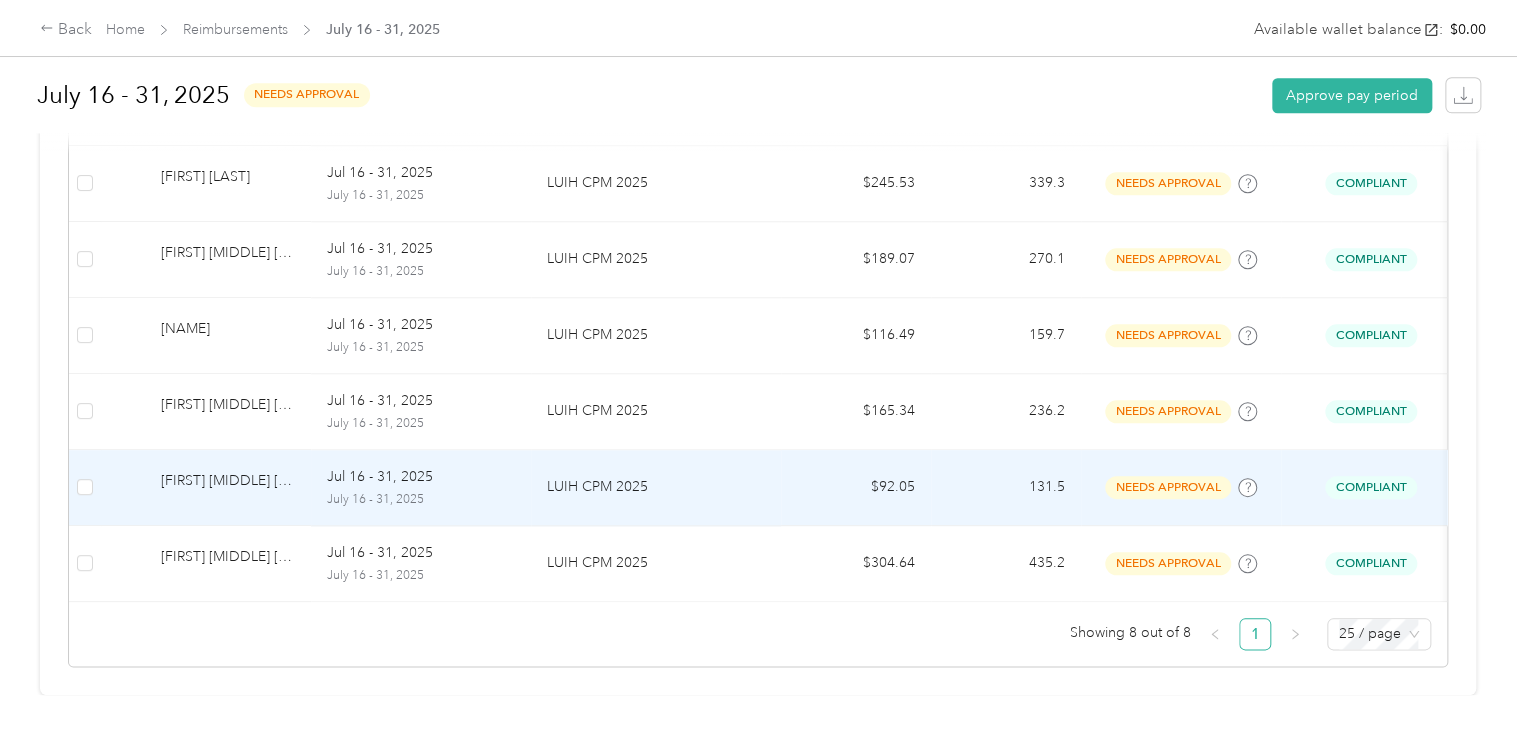 scroll, scrollTop: 823, scrollLeft: 0, axis: vertical 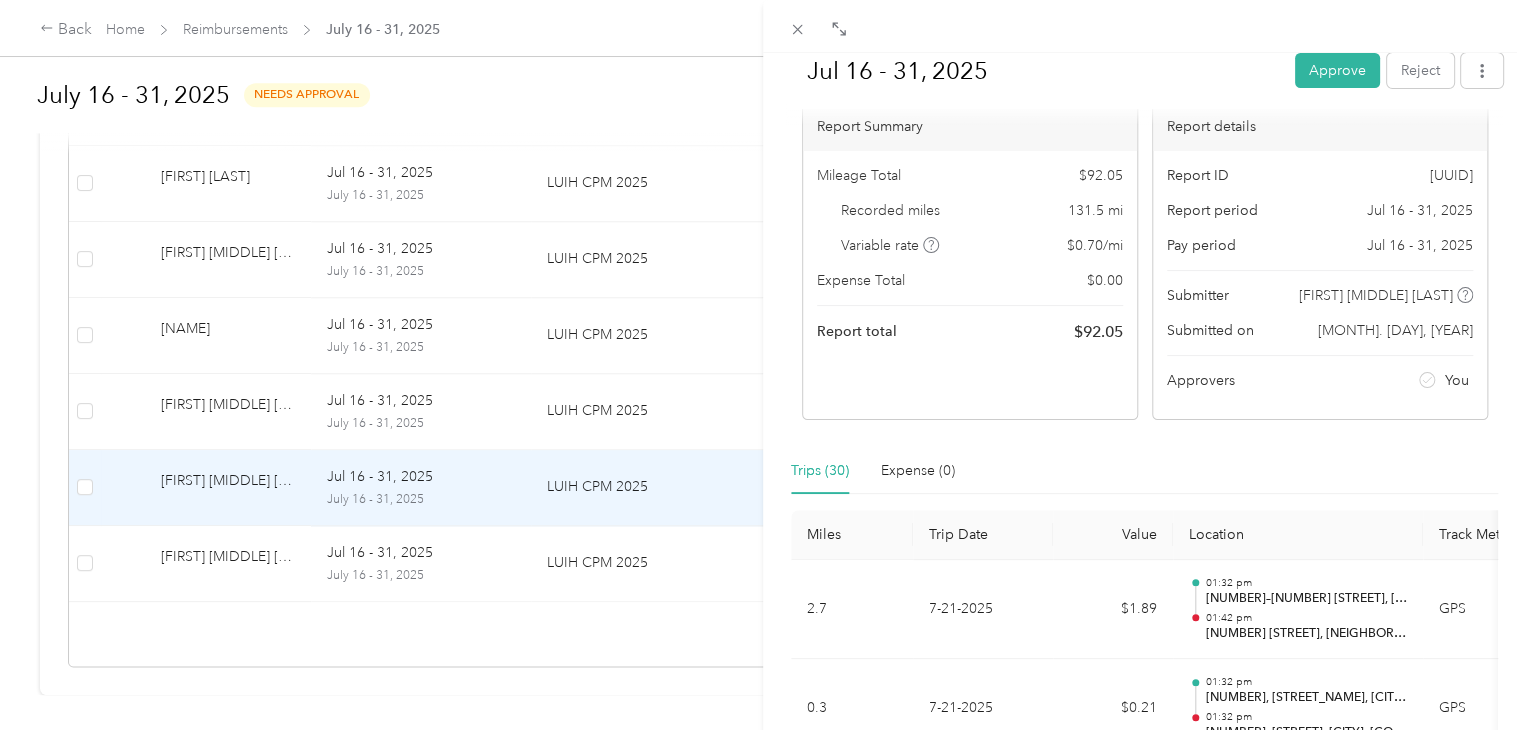 click on "Approve" at bounding box center (1337, 70) 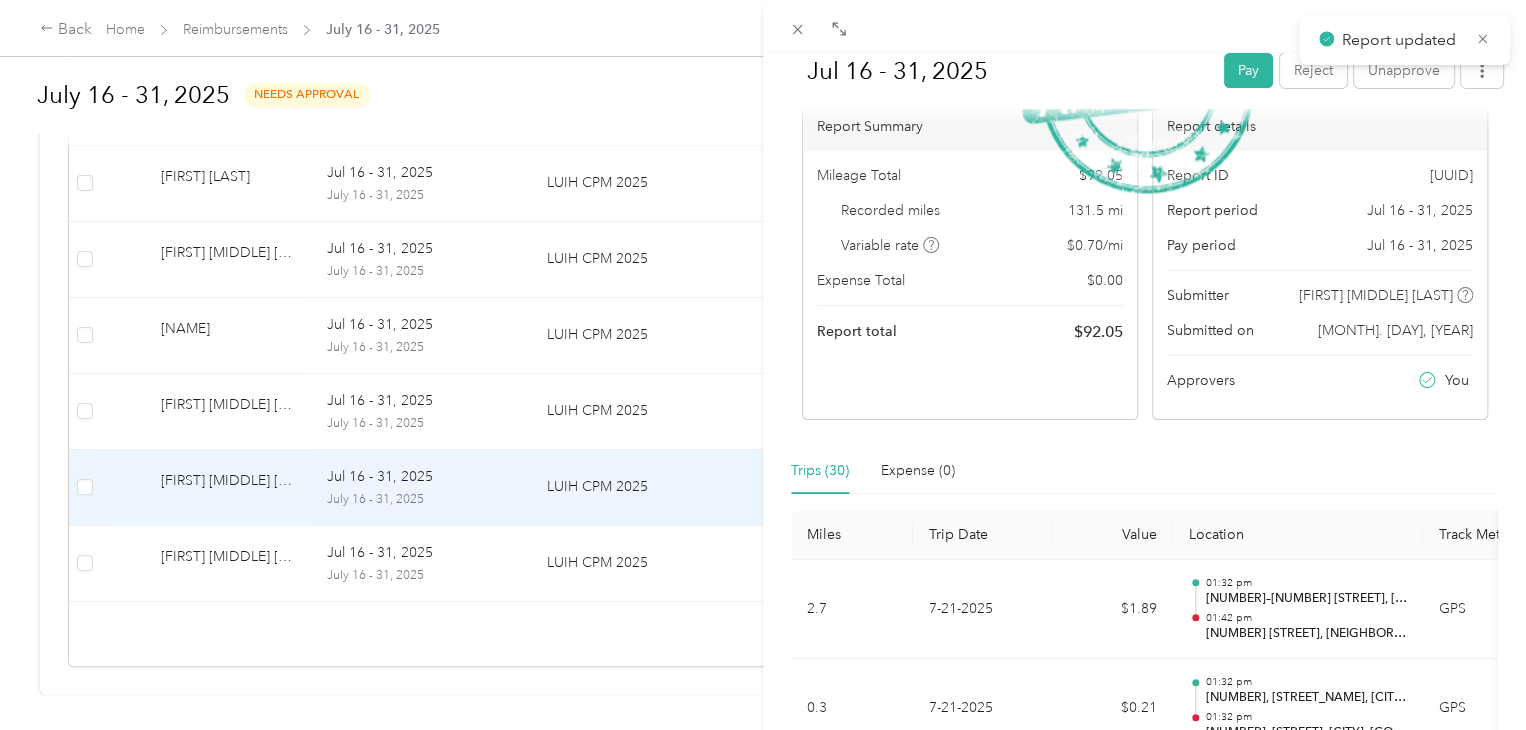 scroll, scrollTop: 748, scrollLeft: 0, axis: vertical 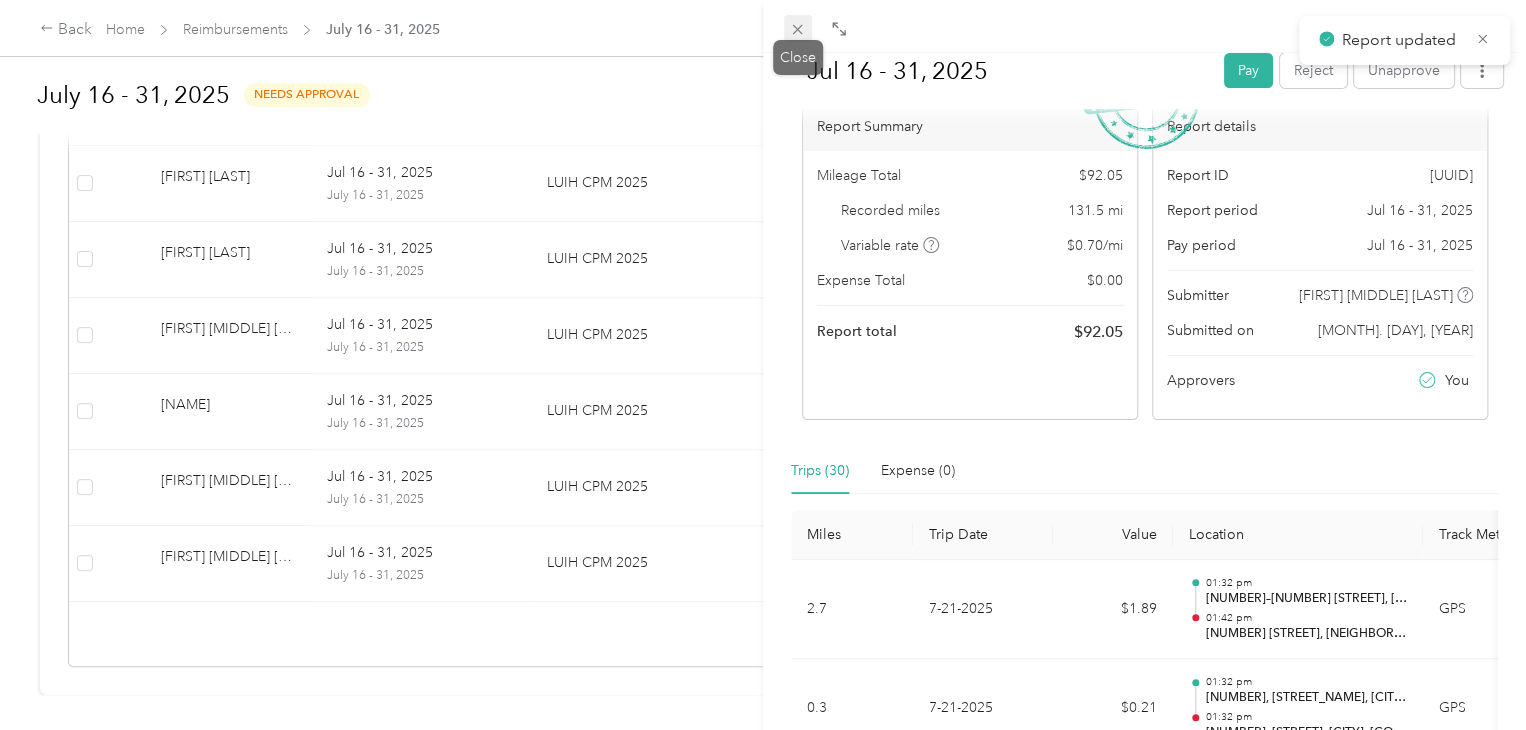 click 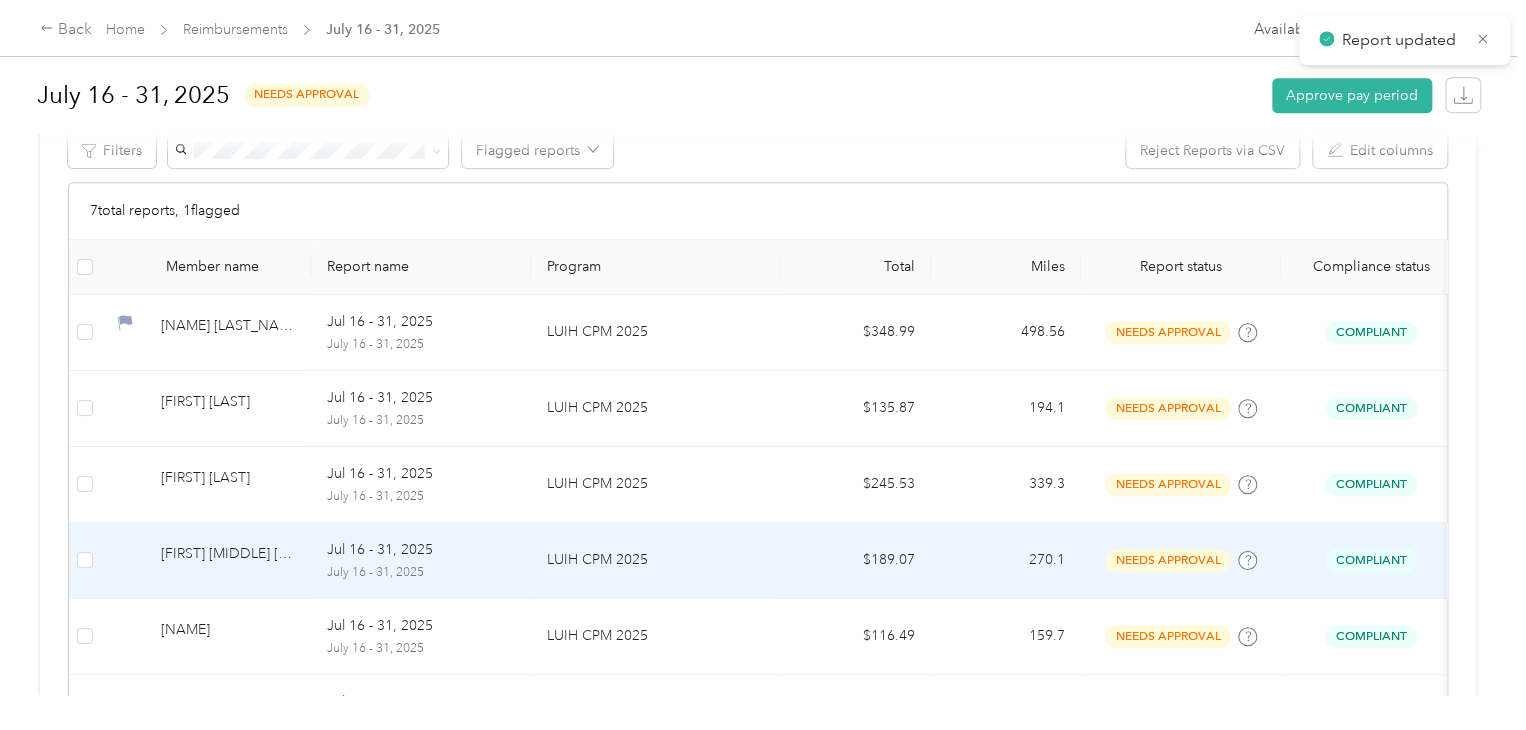 scroll, scrollTop: 348, scrollLeft: 0, axis: vertical 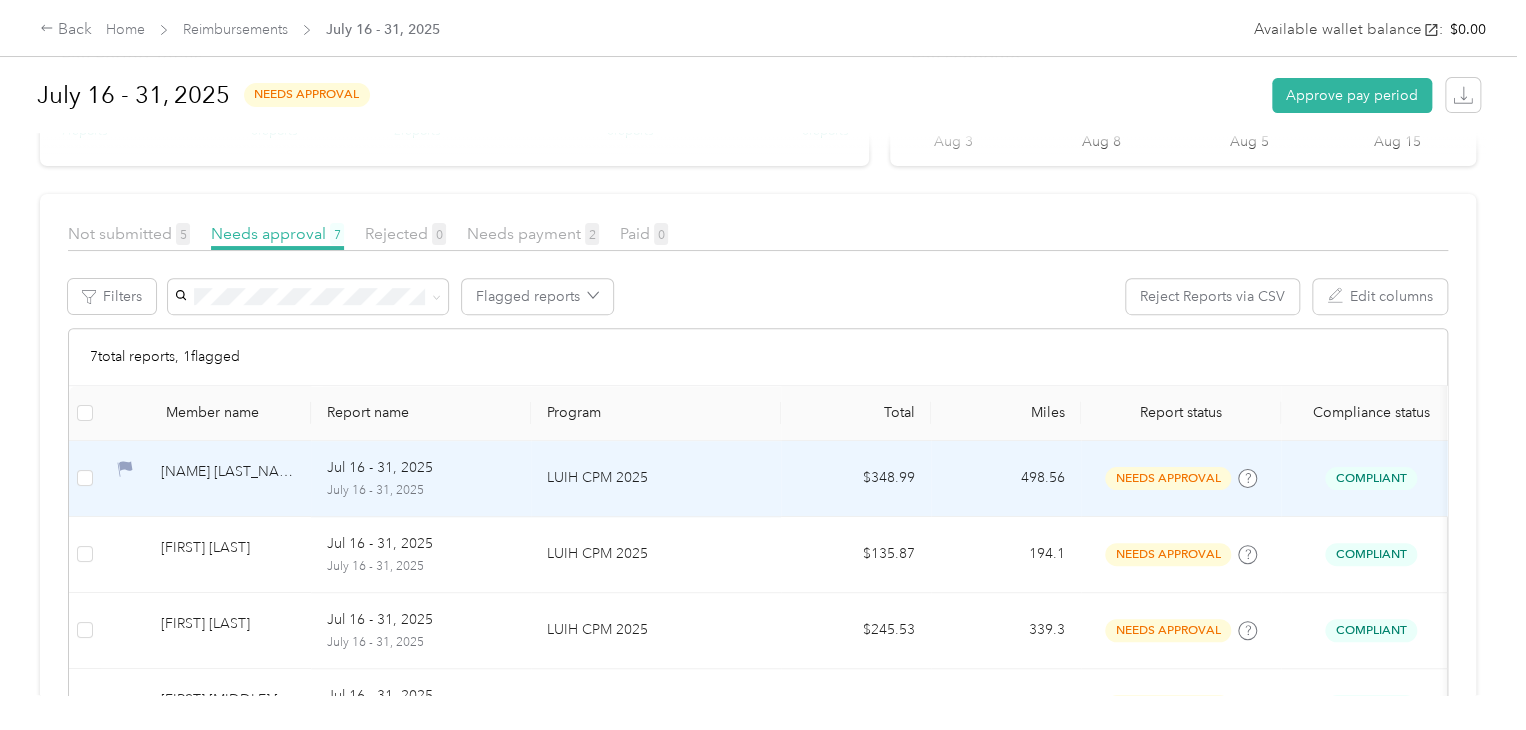 click on "$348.99" at bounding box center [856, 479] 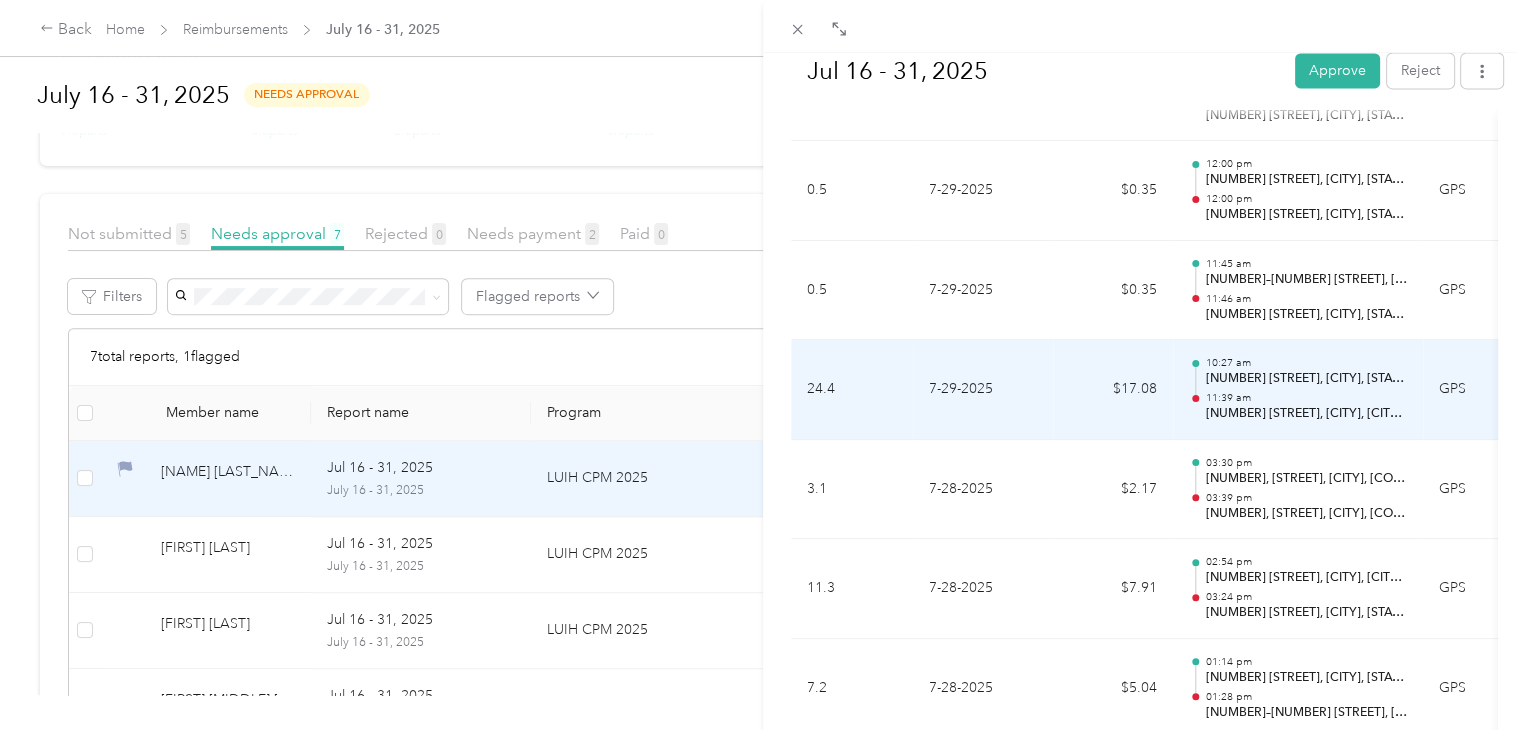 scroll, scrollTop: 1500, scrollLeft: 0, axis: vertical 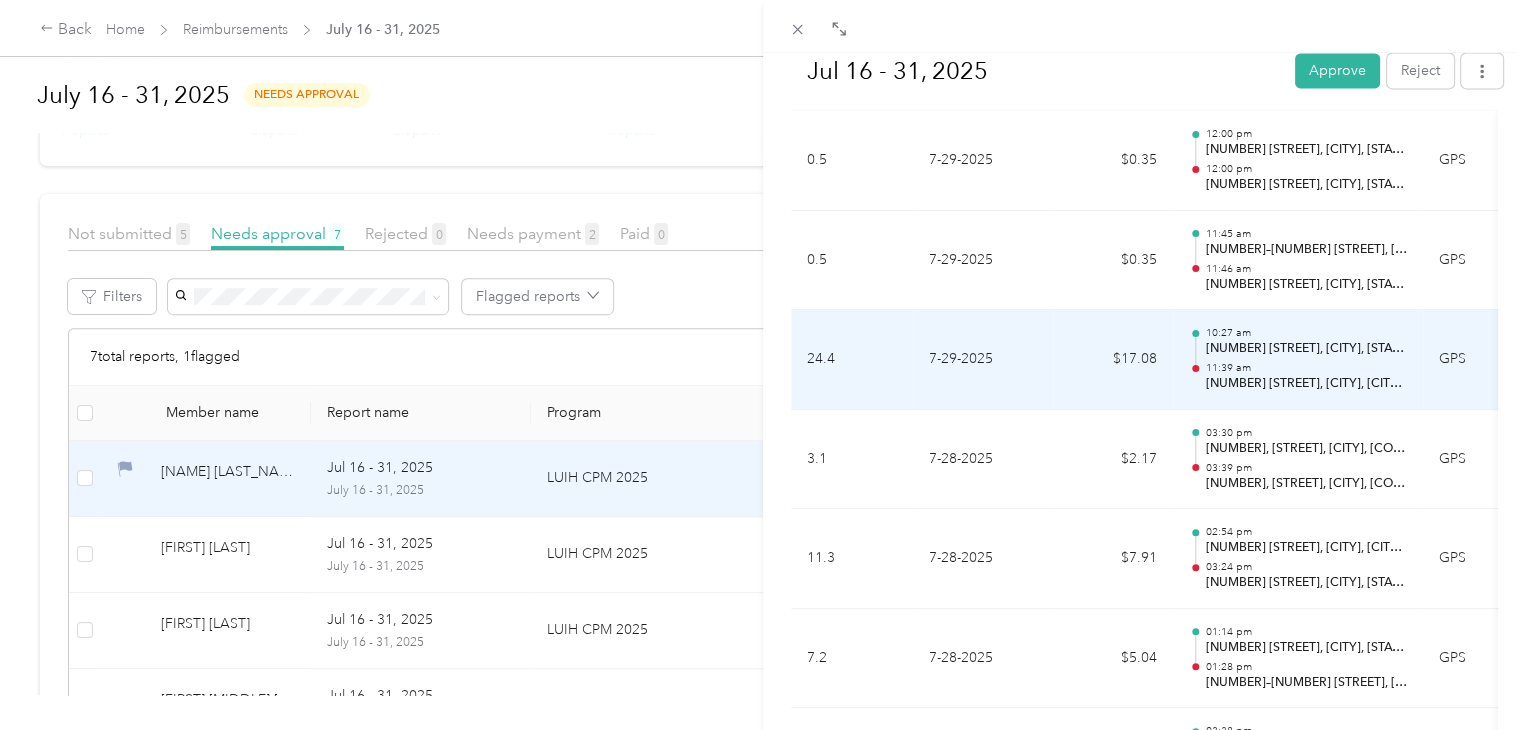 click on "$17.08" at bounding box center [1113, 360] 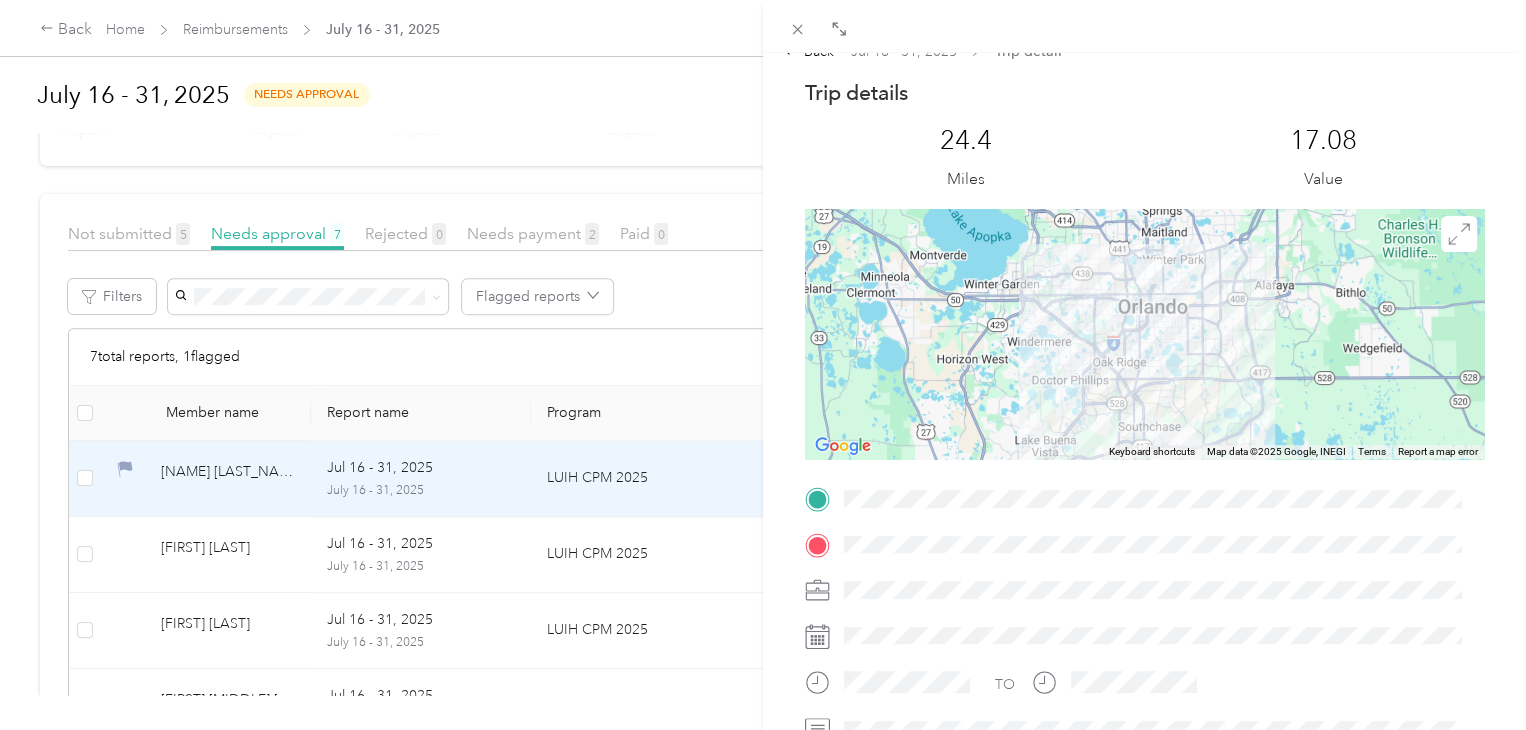 scroll, scrollTop: 28, scrollLeft: 0, axis: vertical 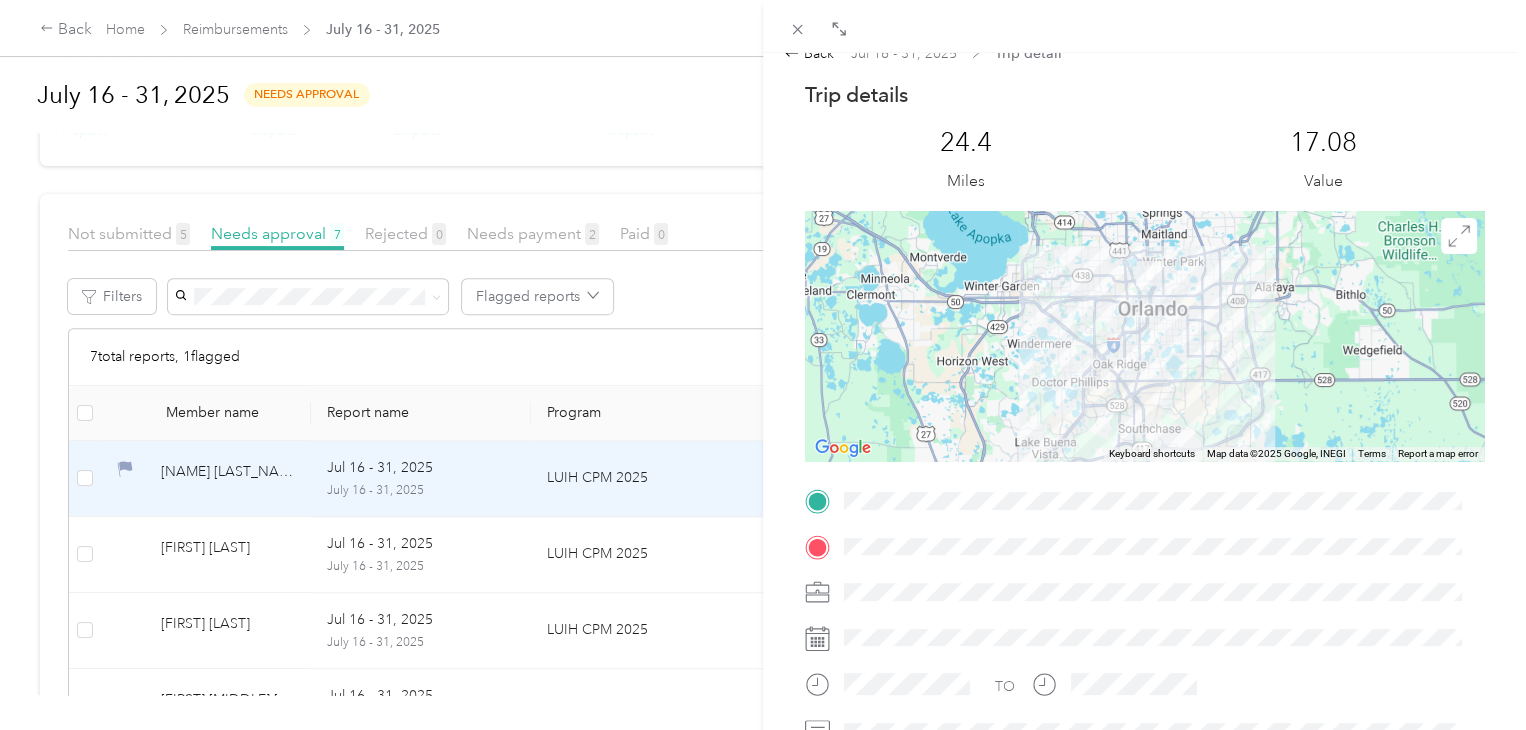 click at bounding box center (1144, 336) 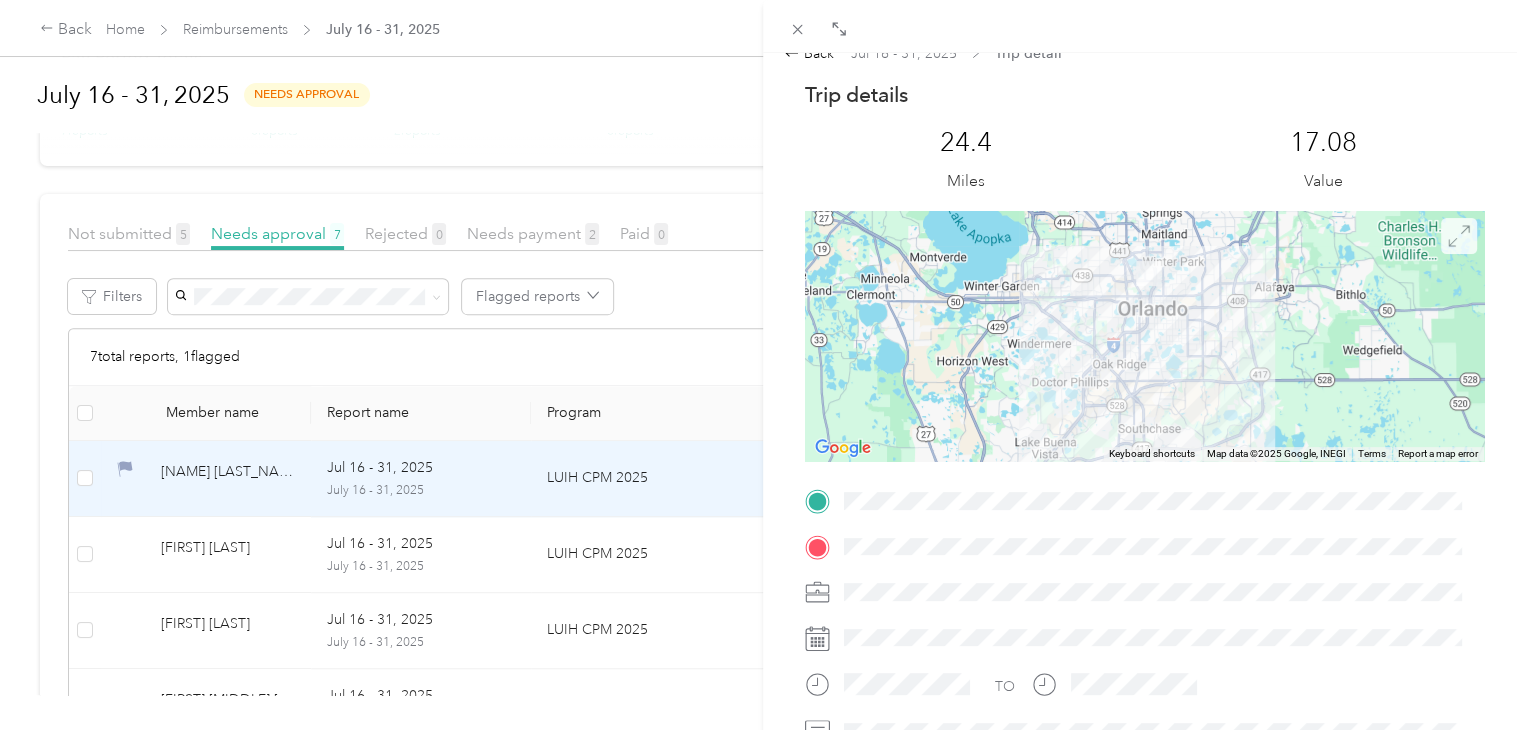 click 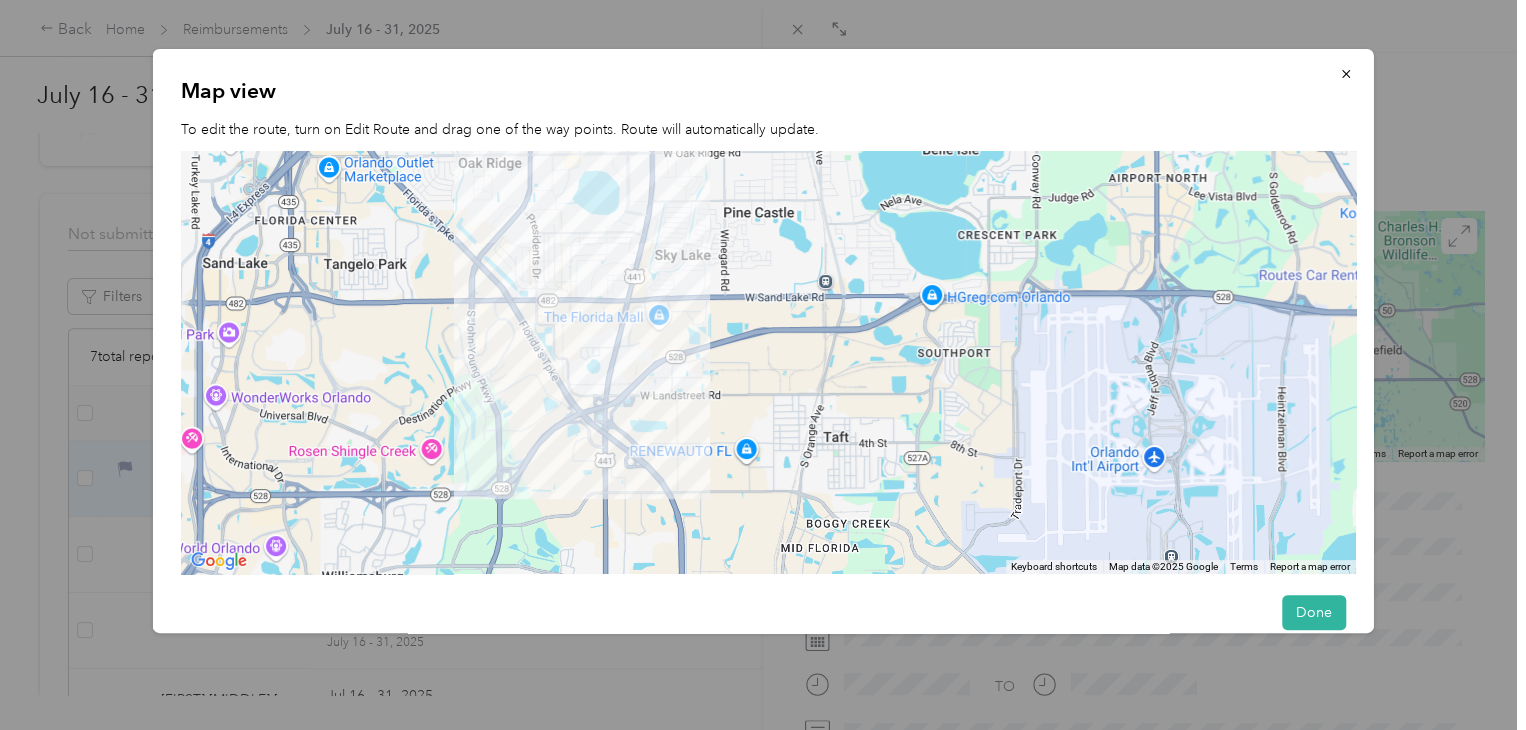 drag, startPoint x: 627, startPoint y: 460, endPoint x: 706, endPoint y: 212, distance: 260.2787 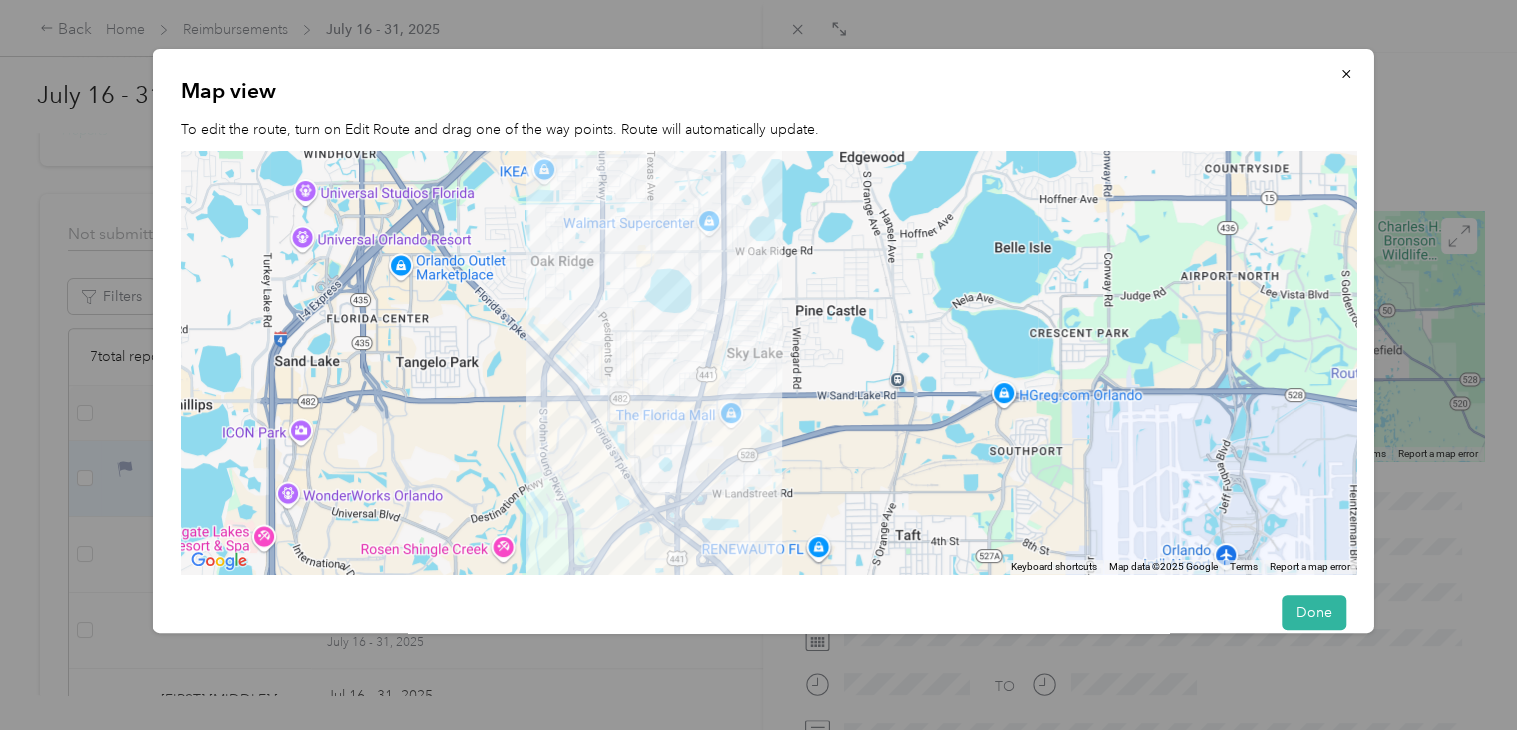 drag, startPoint x: 622, startPoint y: 481, endPoint x: 697, endPoint y: 578, distance: 122.61321 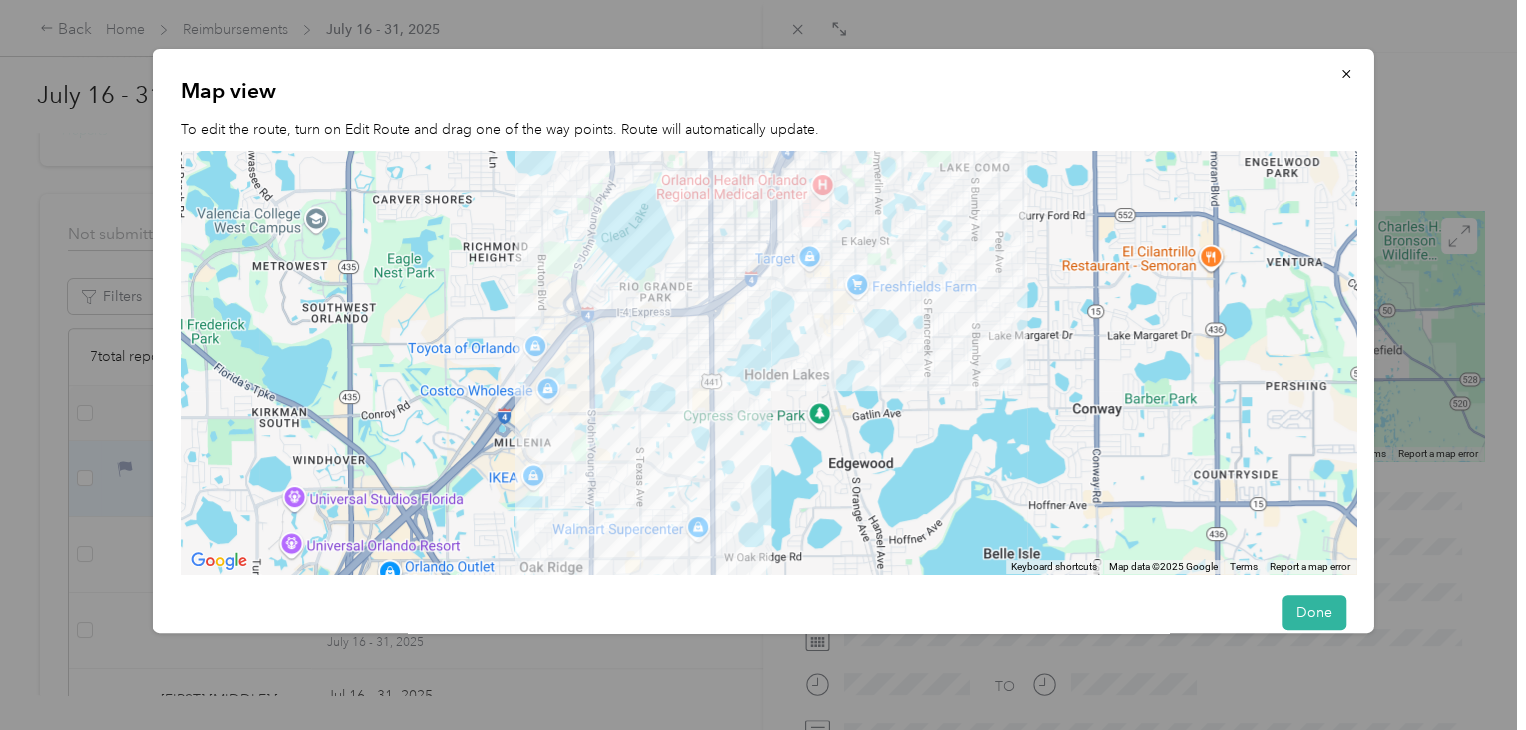 drag, startPoint x: 879, startPoint y: 303, endPoint x: 868, endPoint y: 611, distance: 308.19638 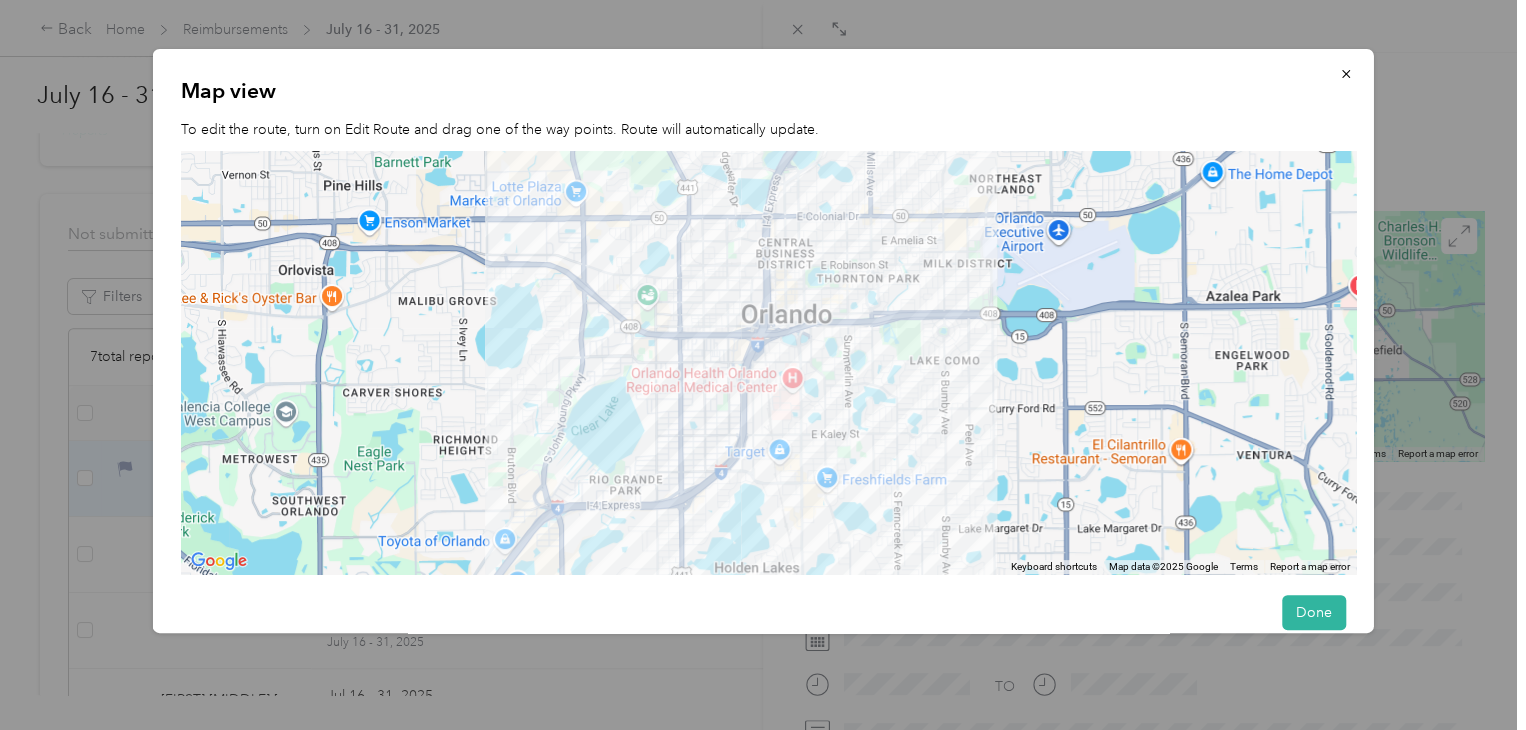 drag, startPoint x: 933, startPoint y: 374, endPoint x: 912, endPoint y: 549, distance: 176.2555 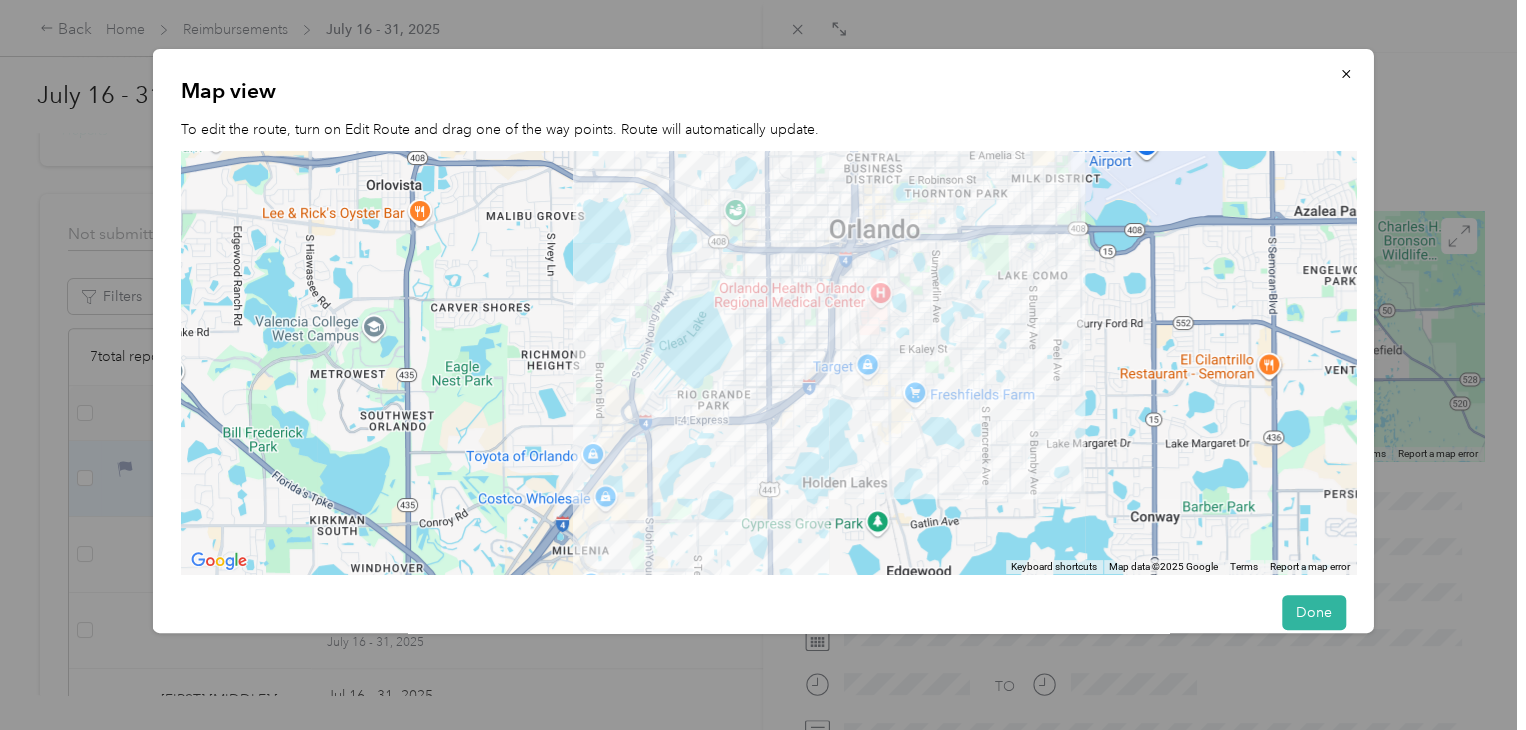 drag, startPoint x: 992, startPoint y: 300, endPoint x: 1064, endPoint y: 226, distance: 103.24728 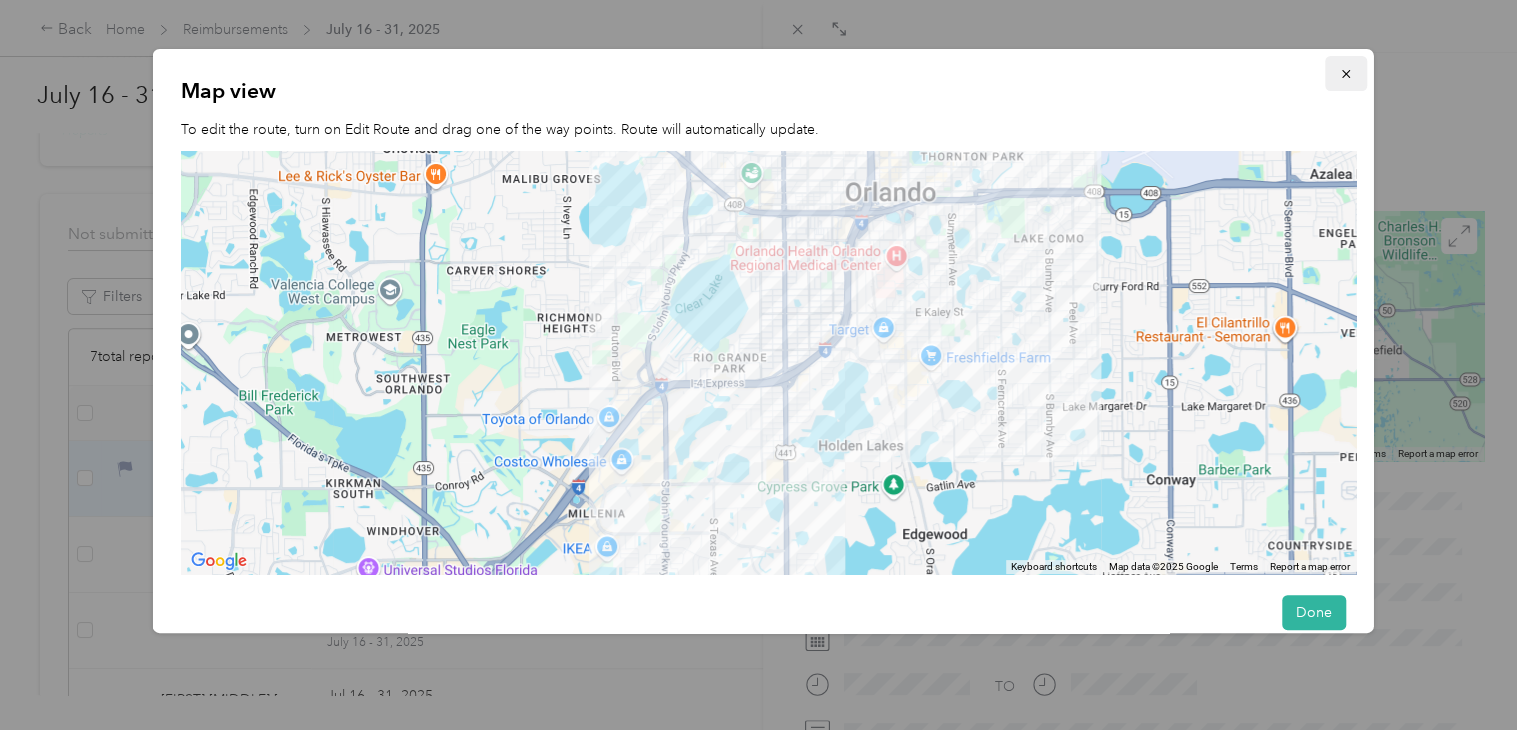 click at bounding box center (1345, 73) 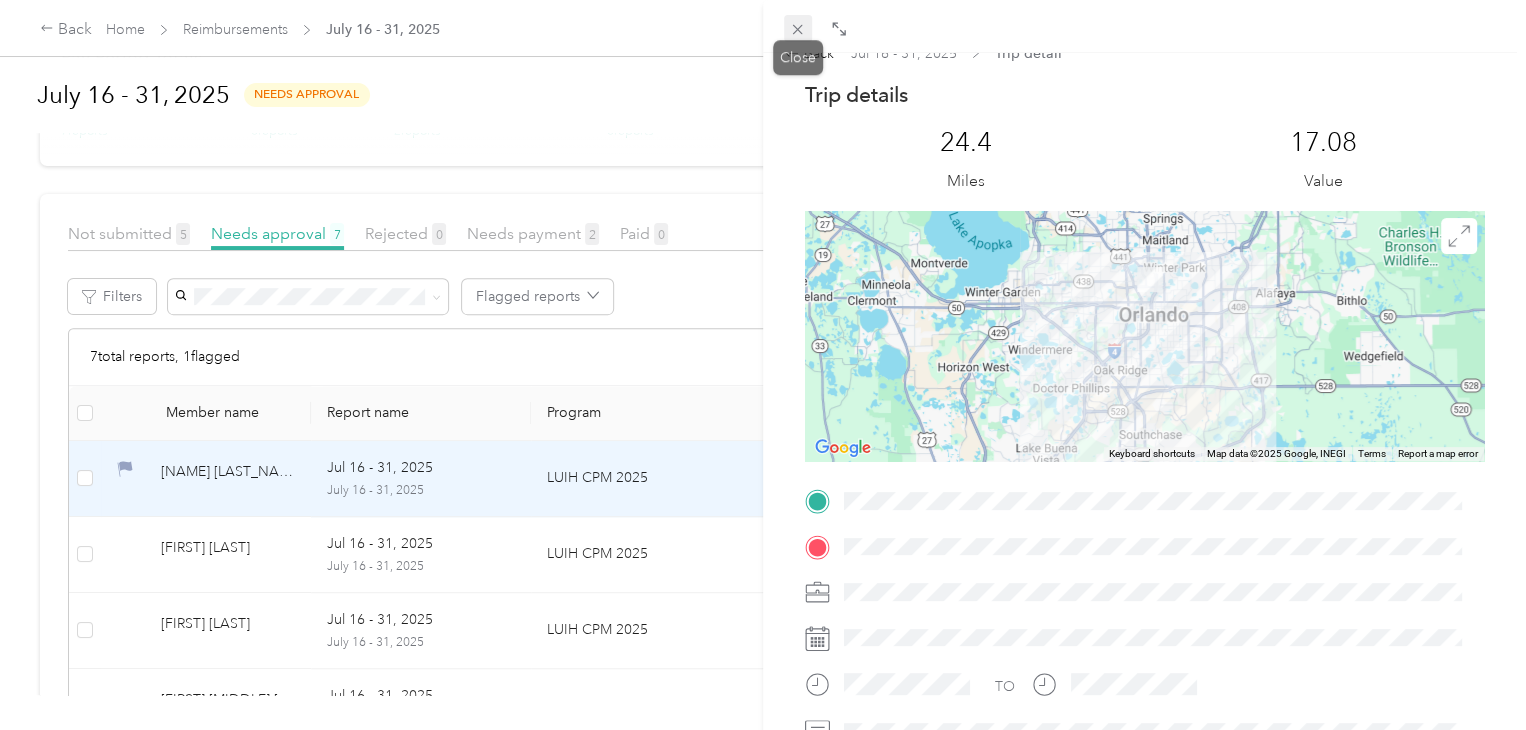 click 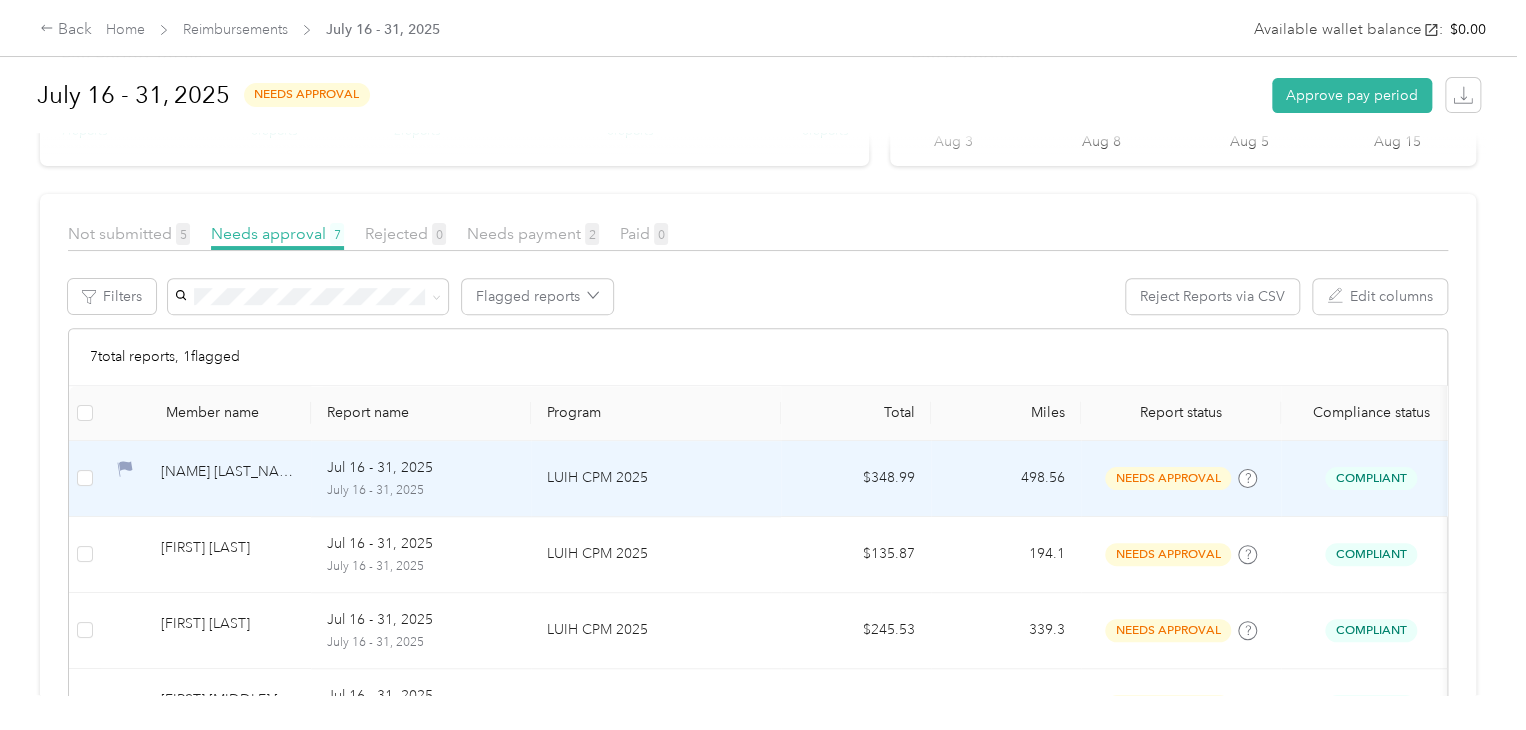 click on "needs approval" at bounding box center (1168, 478) 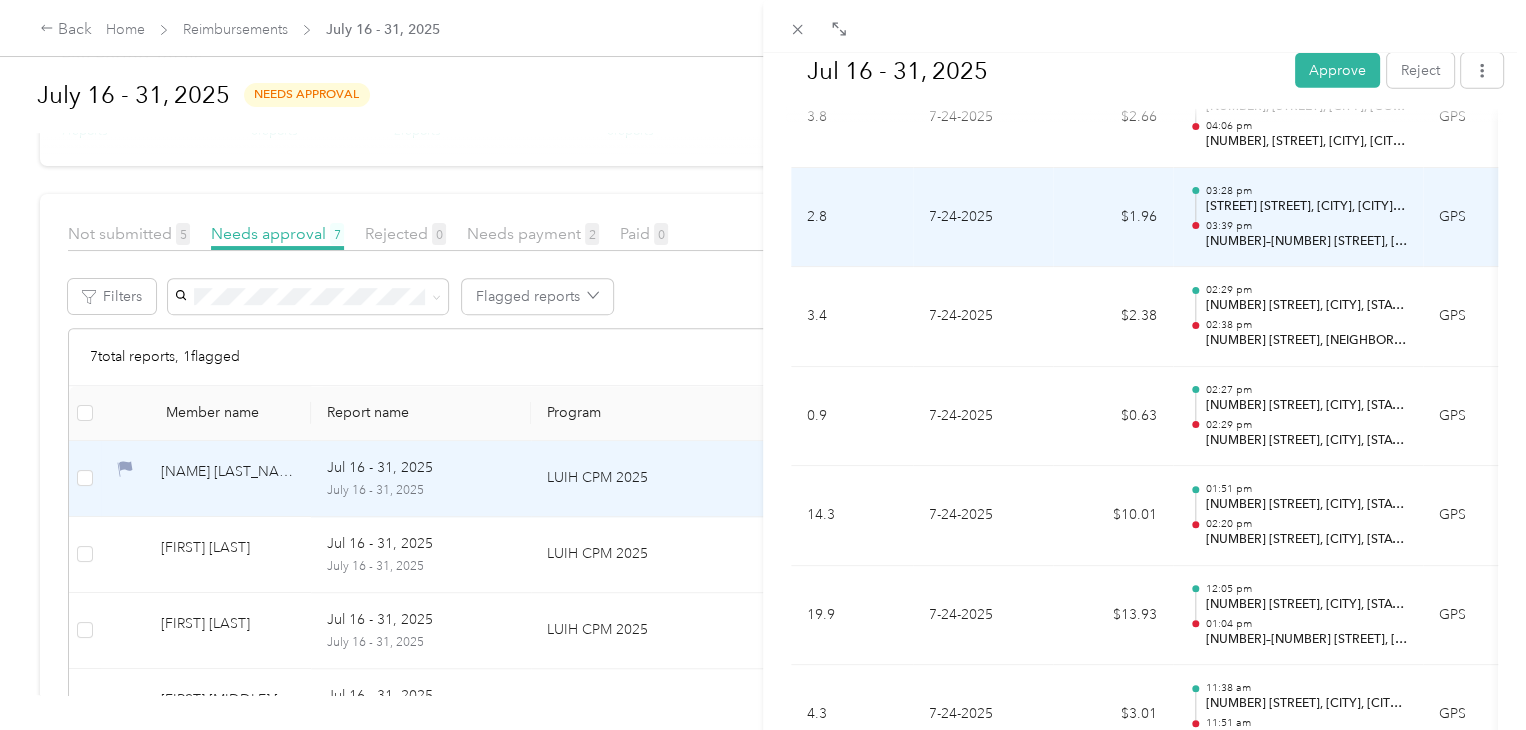 scroll, scrollTop: 3216, scrollLeft: 0, axis: vertical 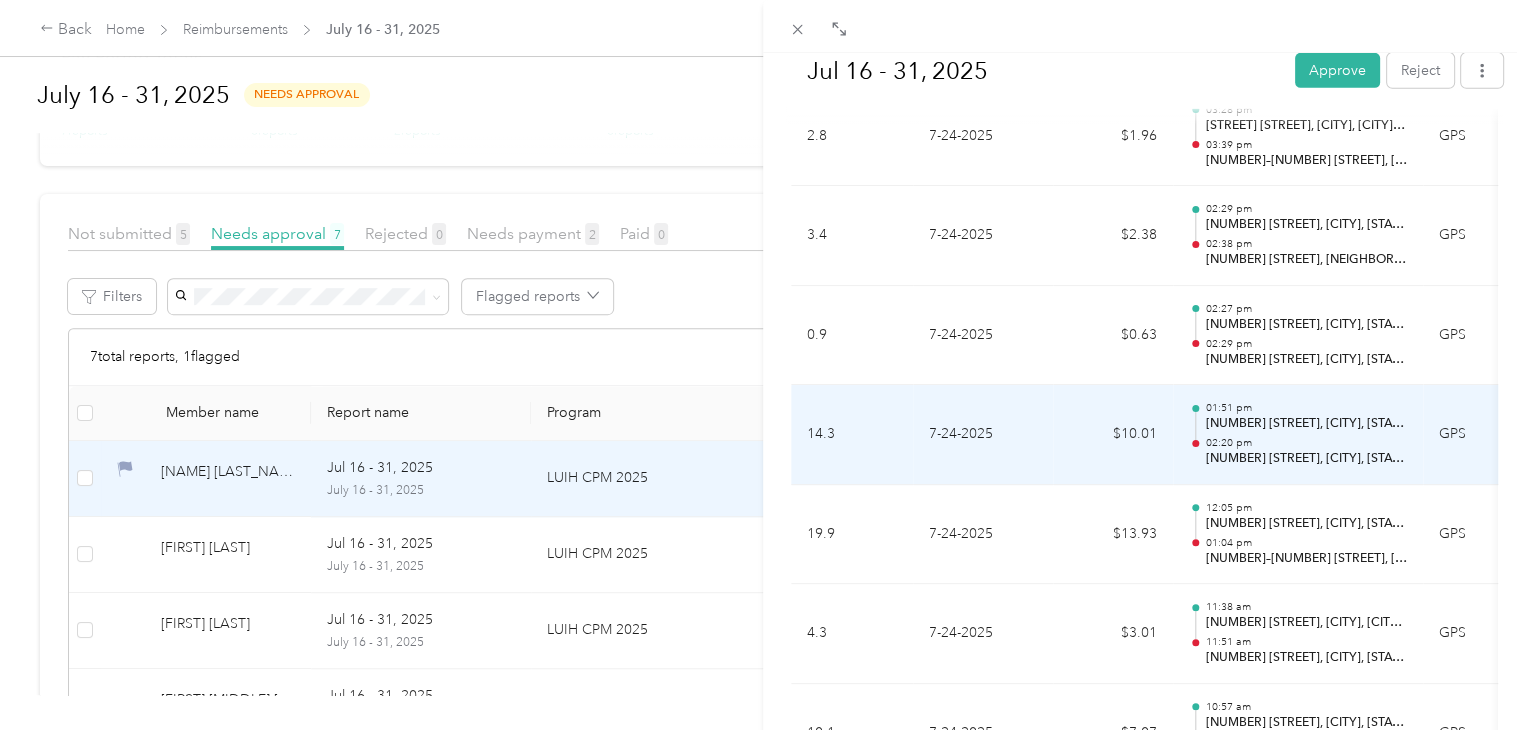 click on "$10.01" at bounding box center (1113, 435) 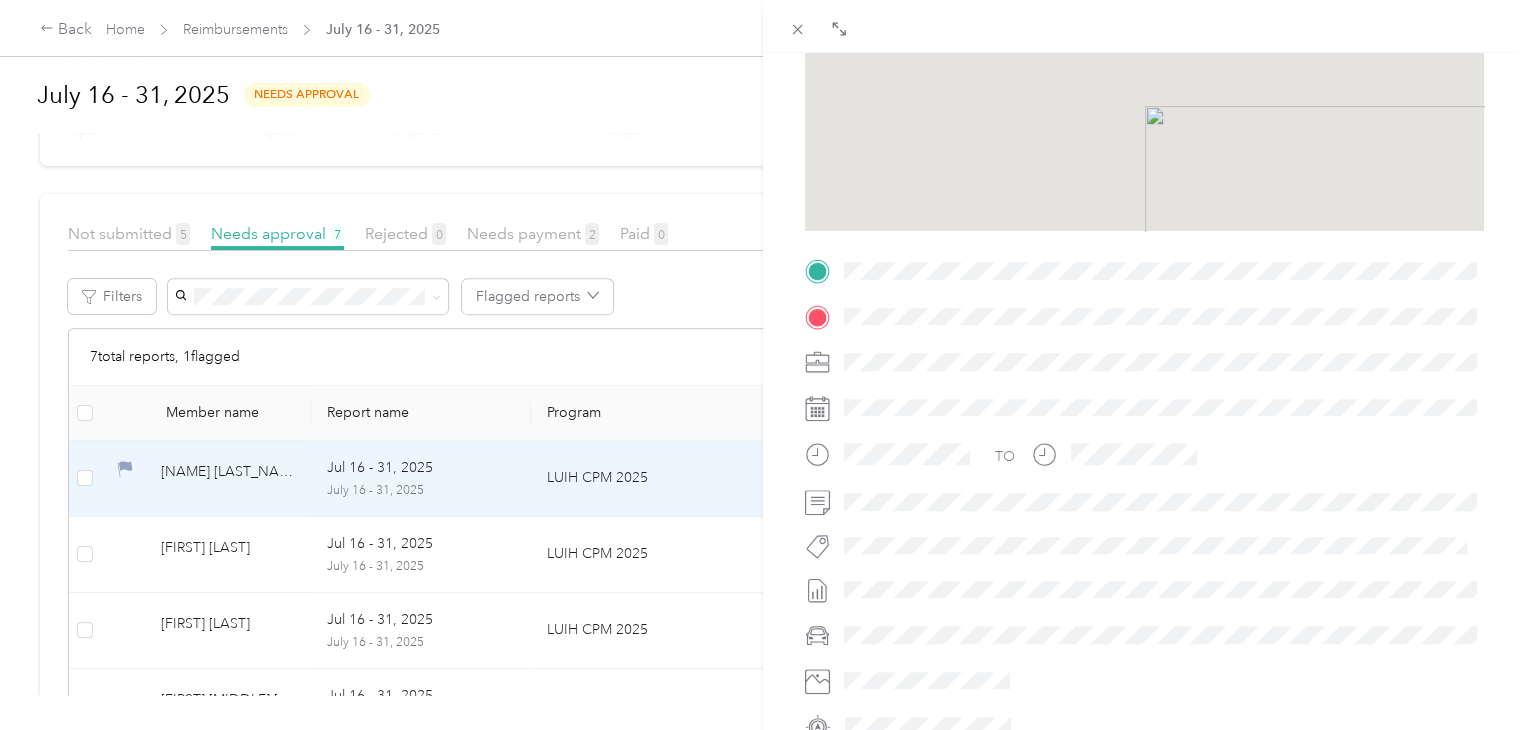 scroll, scrollTop: 0, scrollLeft: 0, axis: both 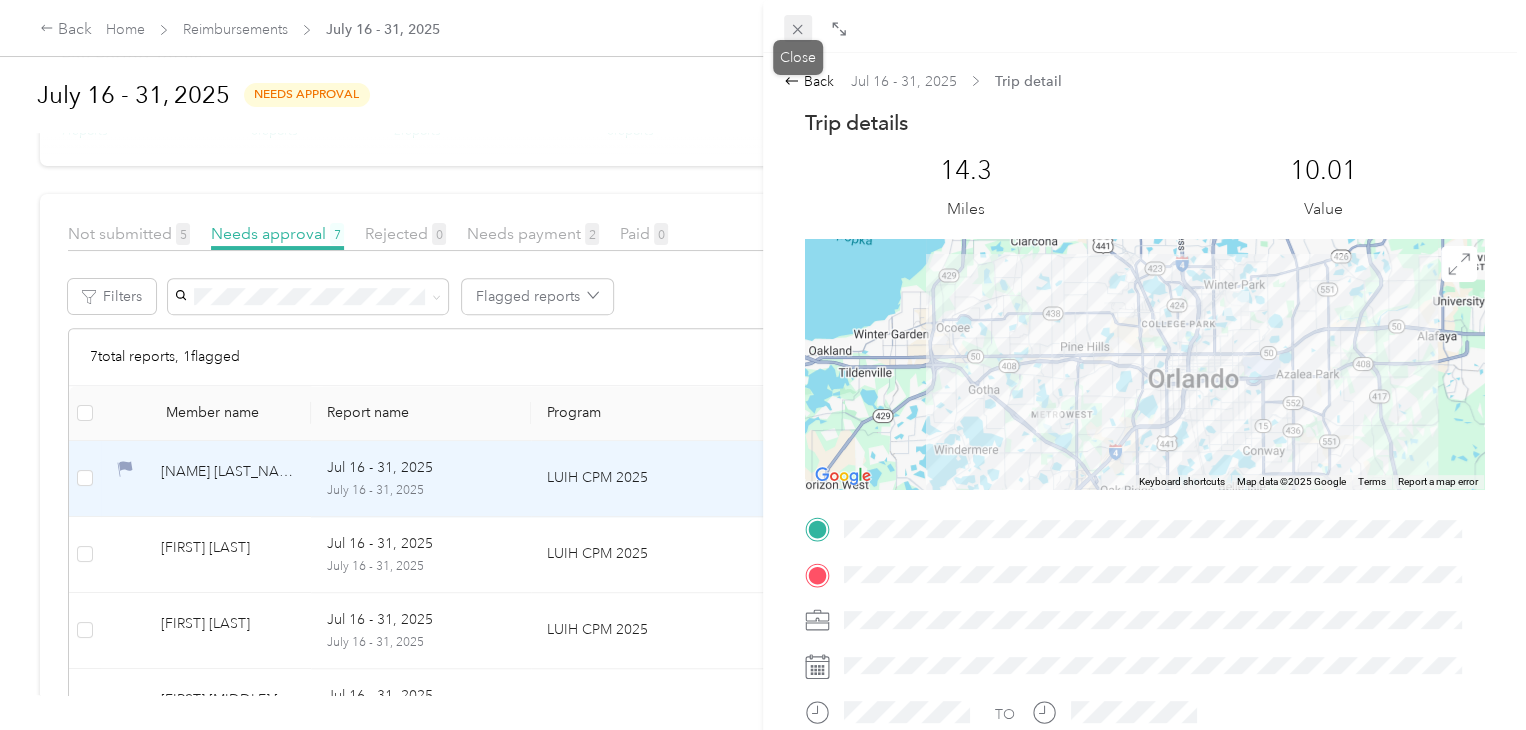 click 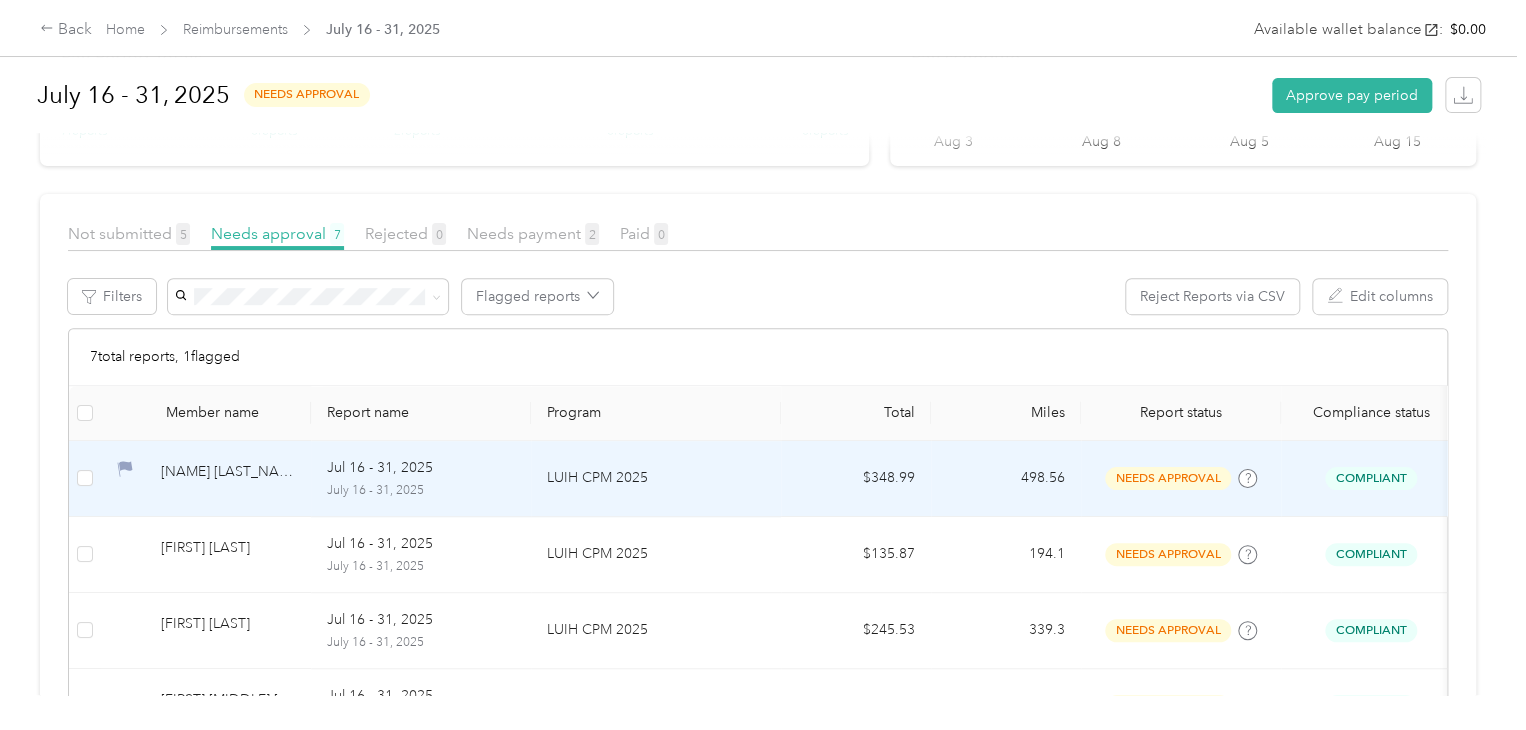 click on "LUIH CPM 2025" at bounding box center (656, 479) 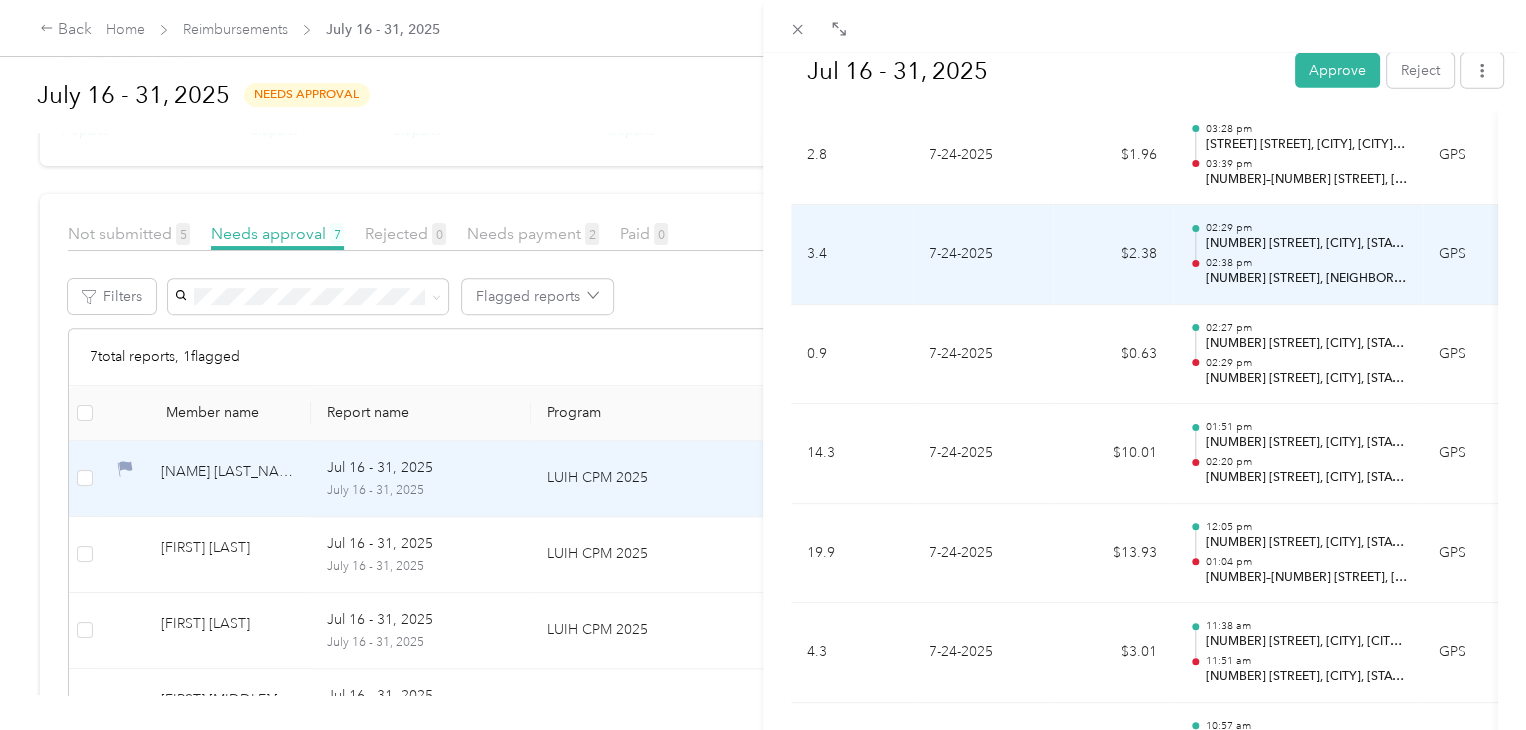 scroll, scrollTop: 3316, scrollLeft: 0, axis: vertical 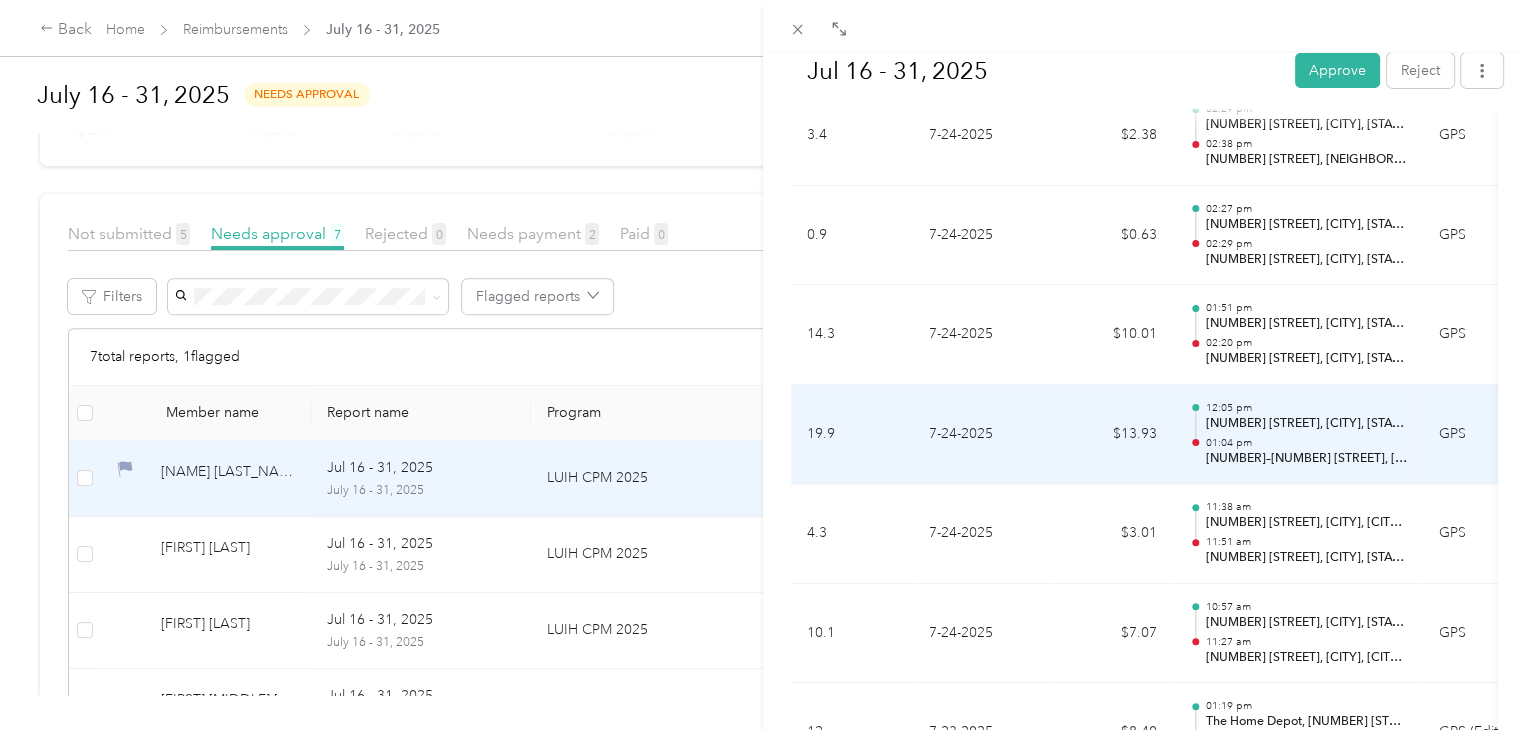 click on "$13.93" at bounding box center (1113, 435) 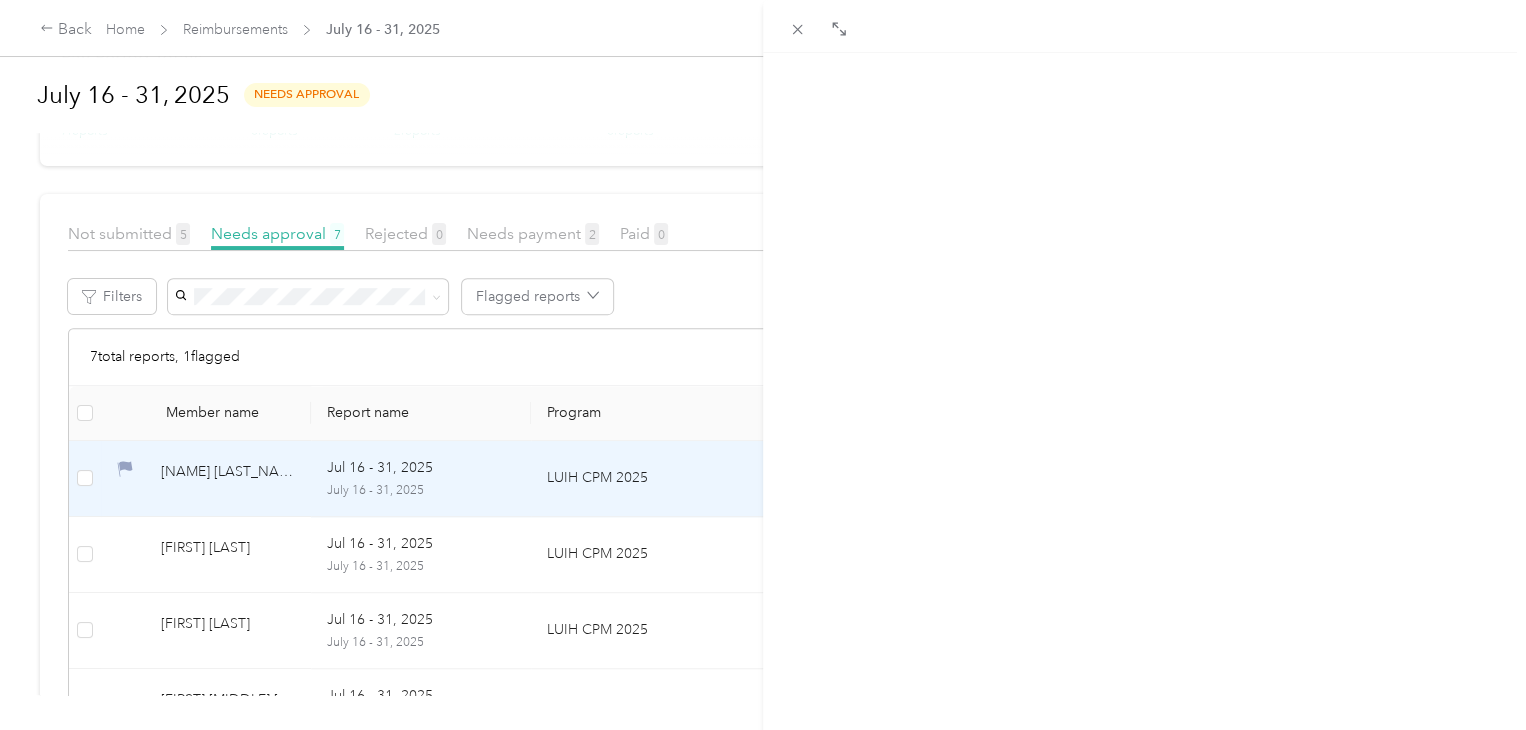 scroll, scrollTop: 0, scrollLeft: 0, axis: both 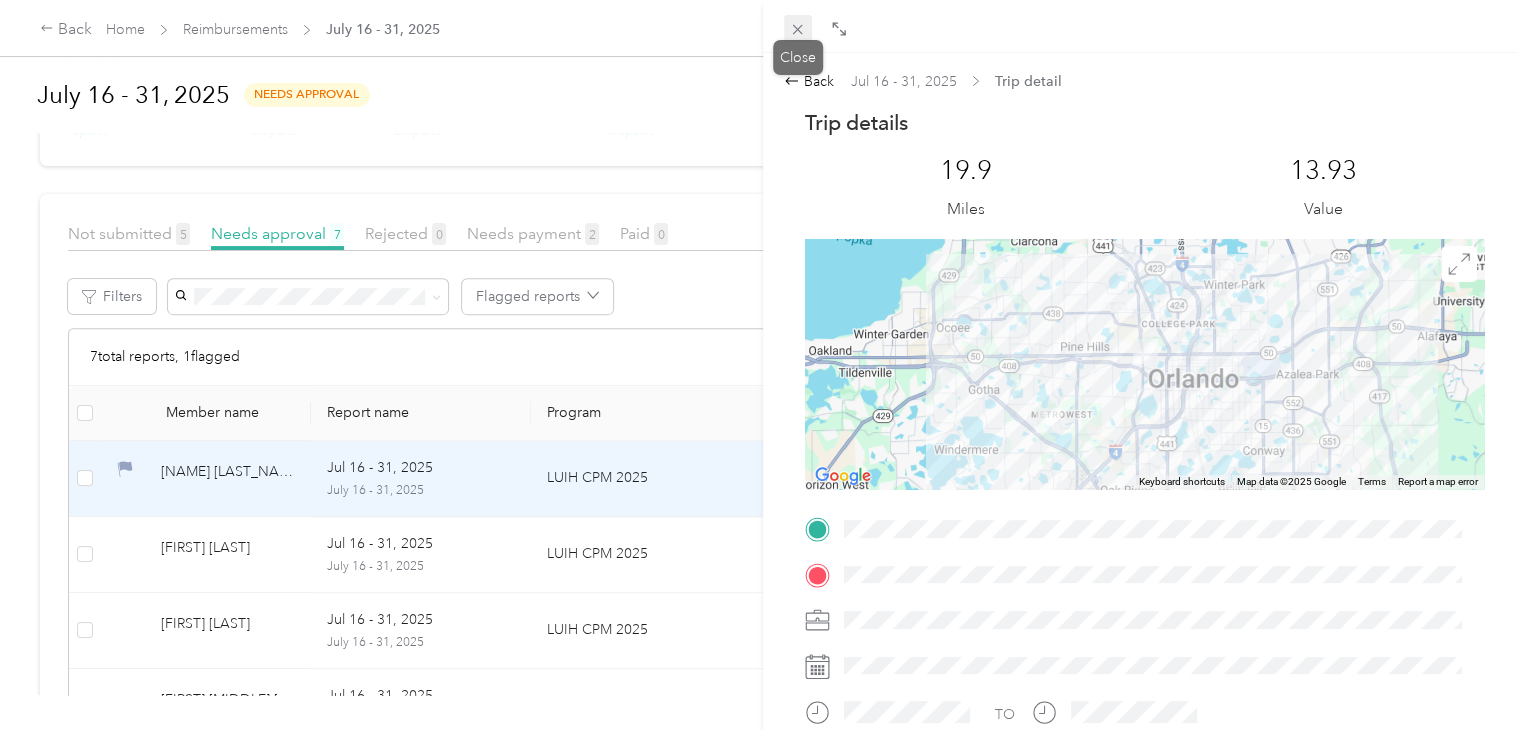 click 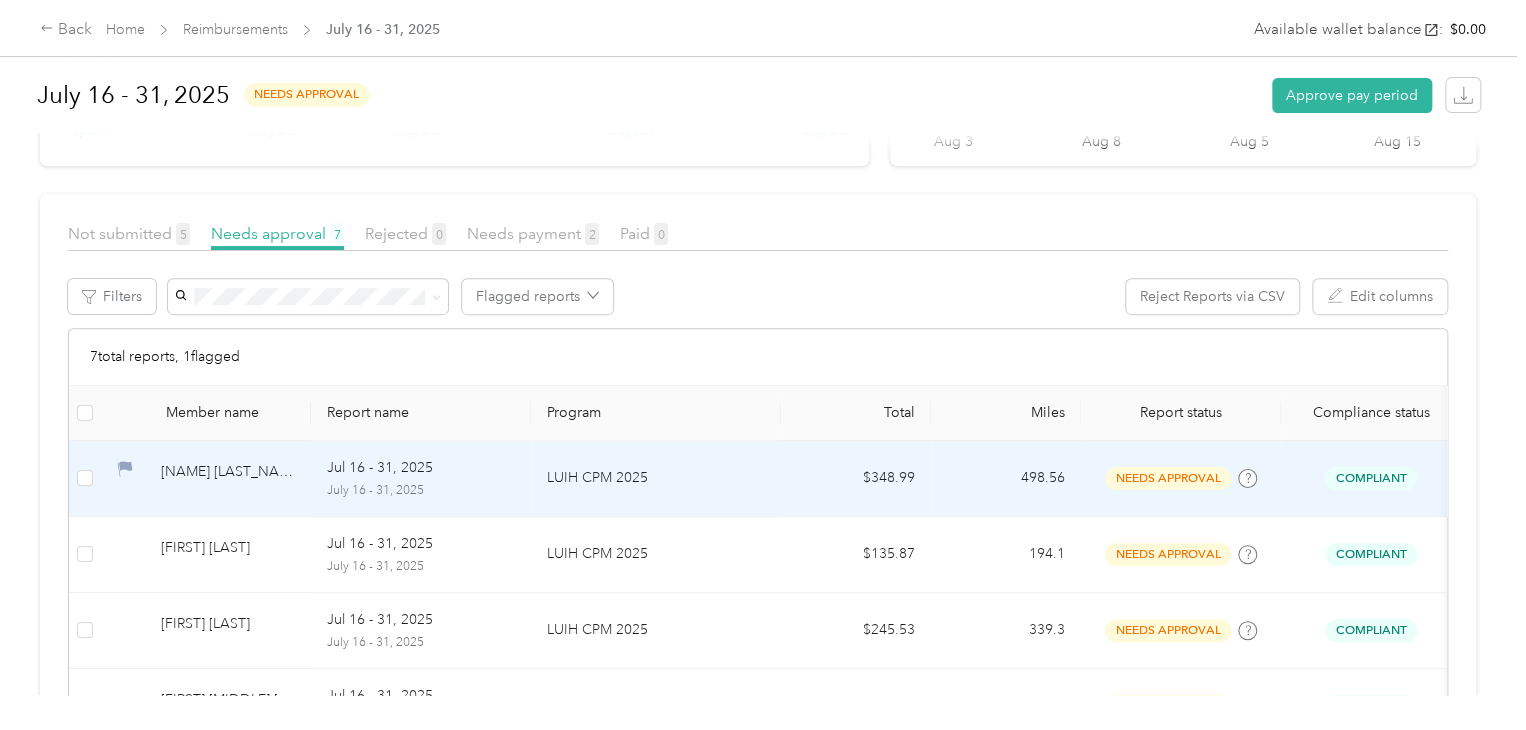 click on "LUIH CPM 2025" at bounding box center [656, 479] 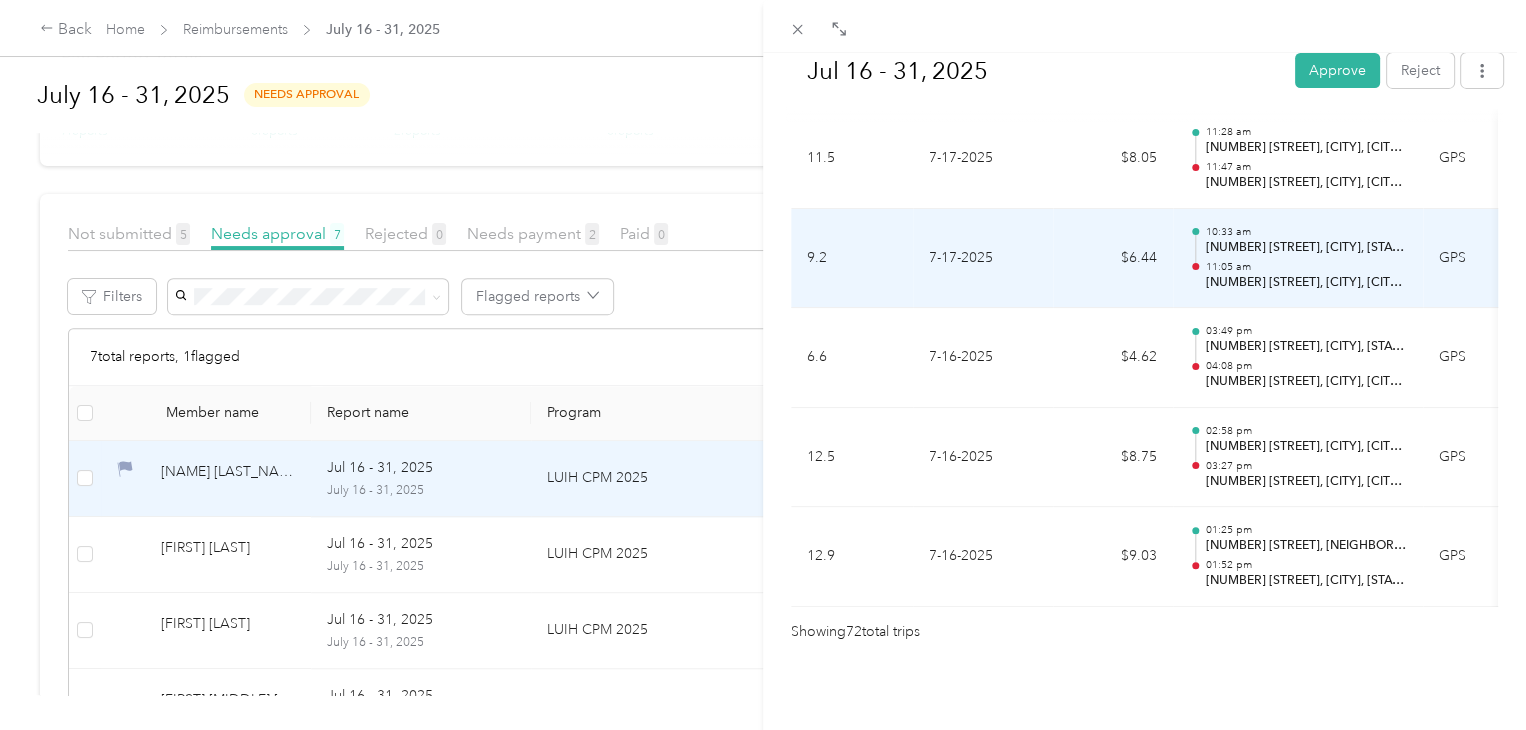 scroll, scrollTop: 7288, scrollLeft: 0, axis: vertical 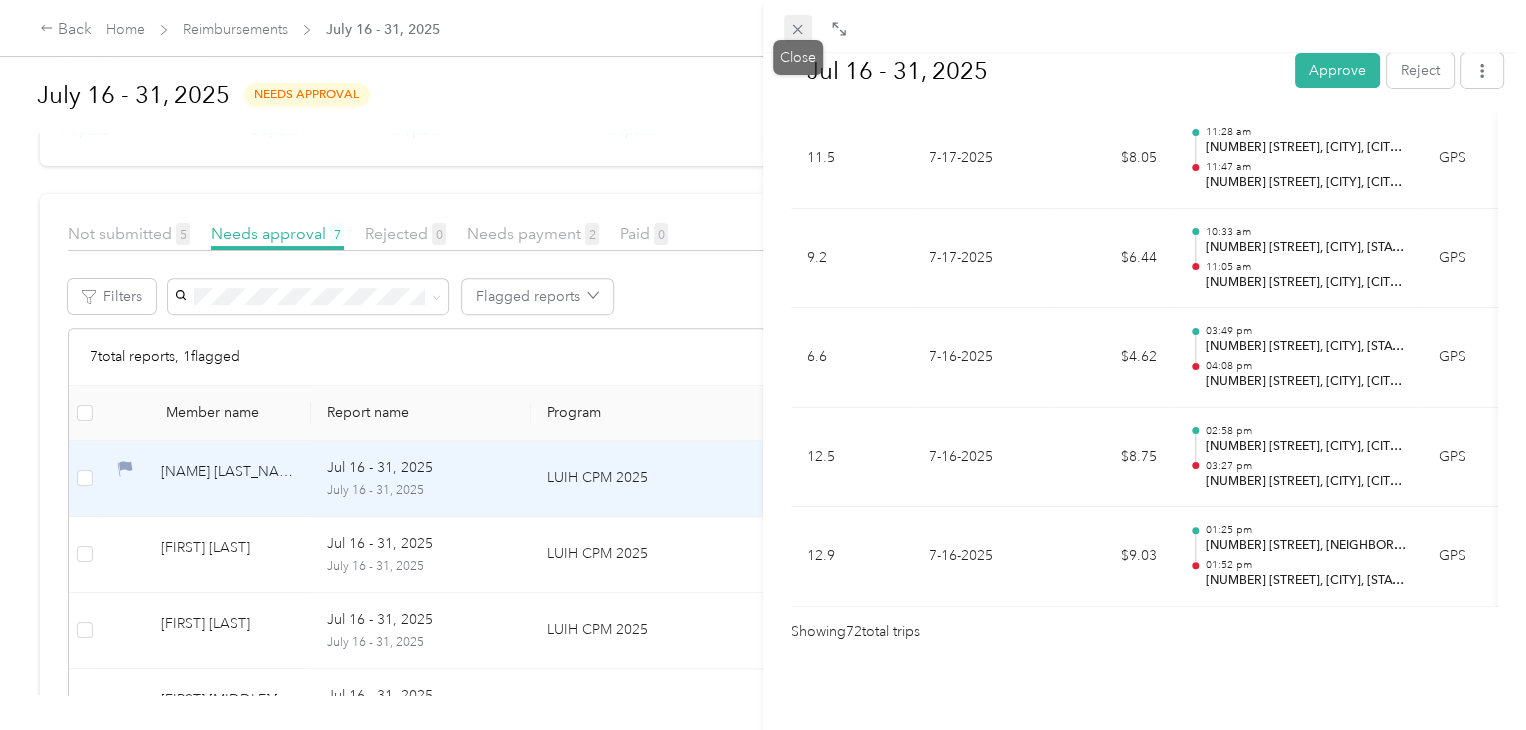 click on "Close" at bounding box center [798, 57] 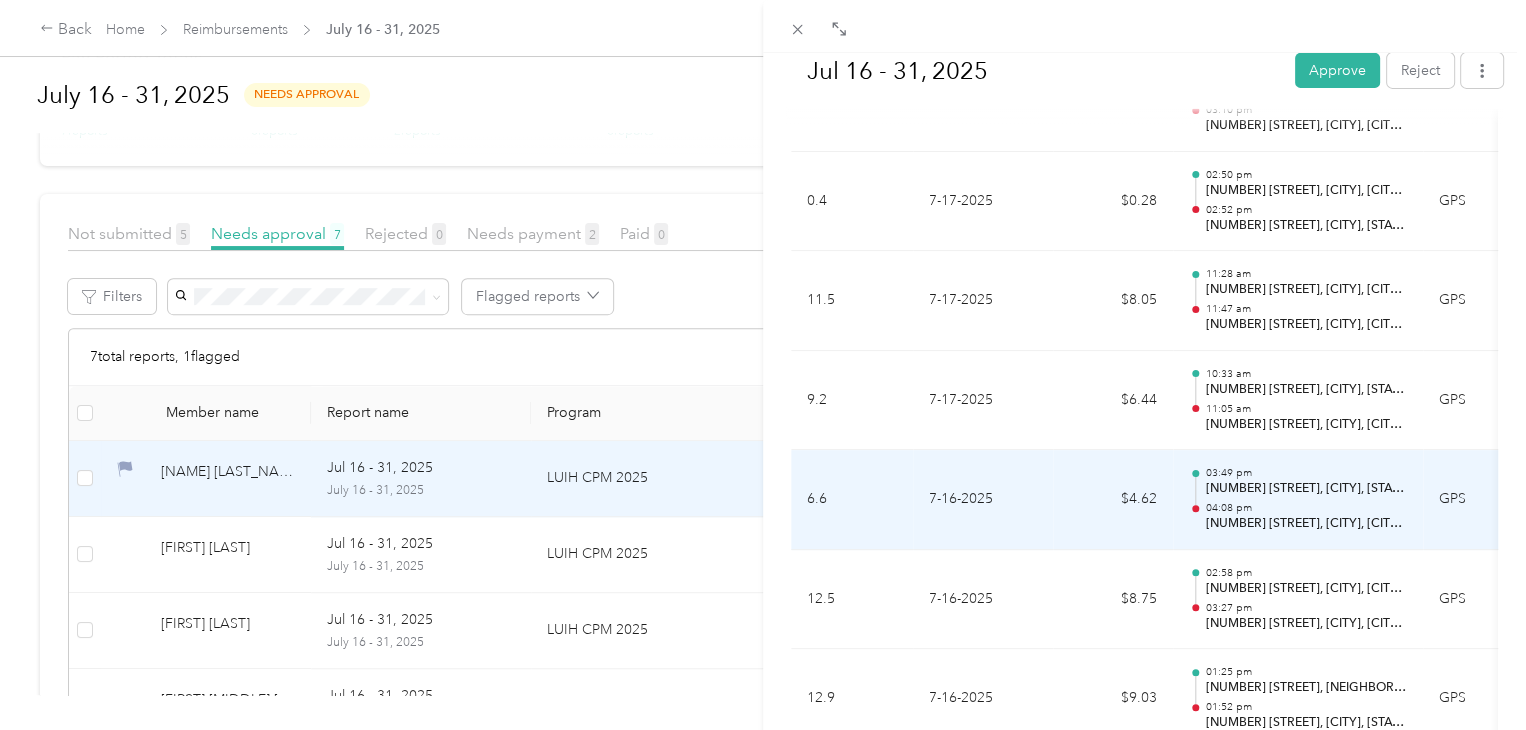 scroll, scrollTop: 7088, scrollLeft: 0, axis: vertical 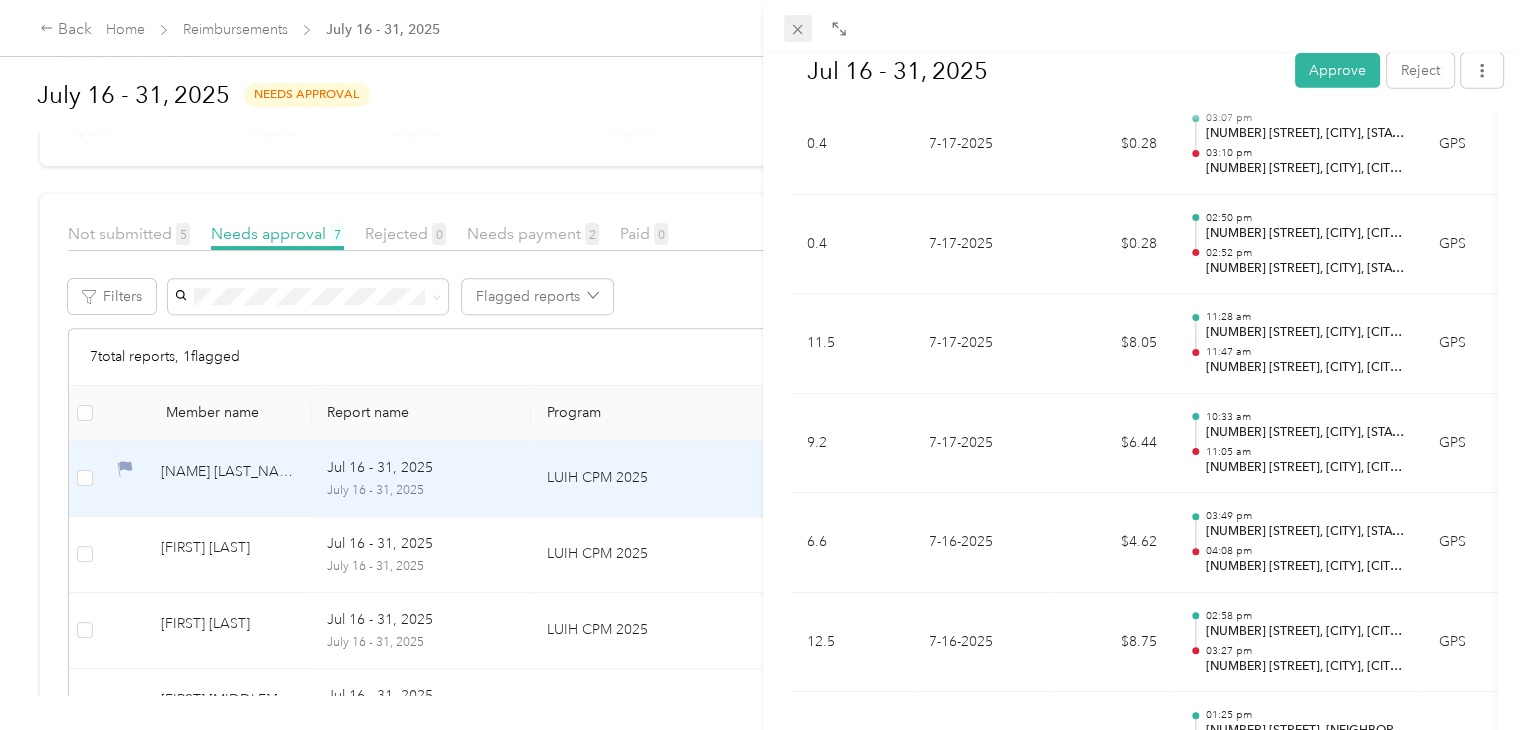 click at bounding box center [798, 29] 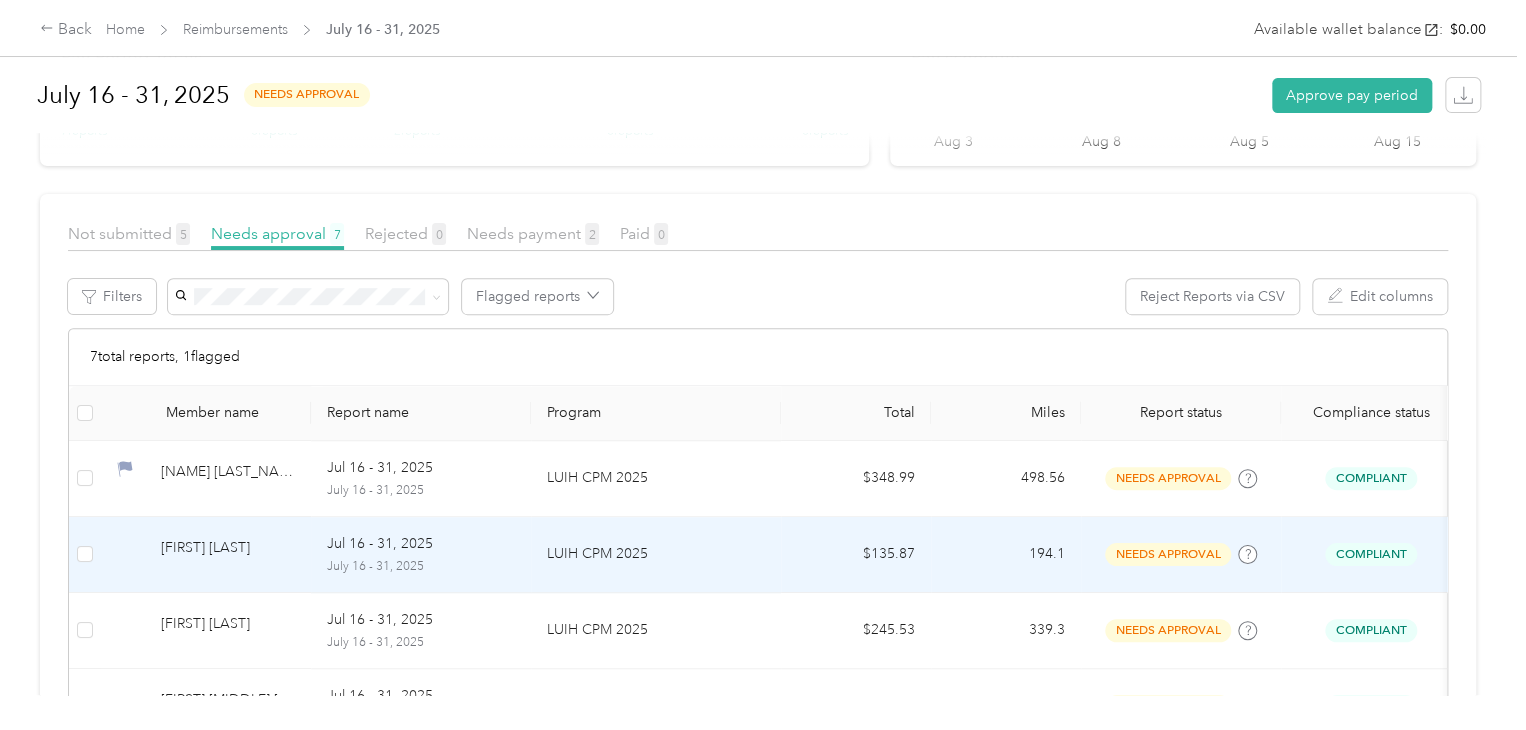 click on "LUIH CPM 2025" at bounding box center (656, 555) 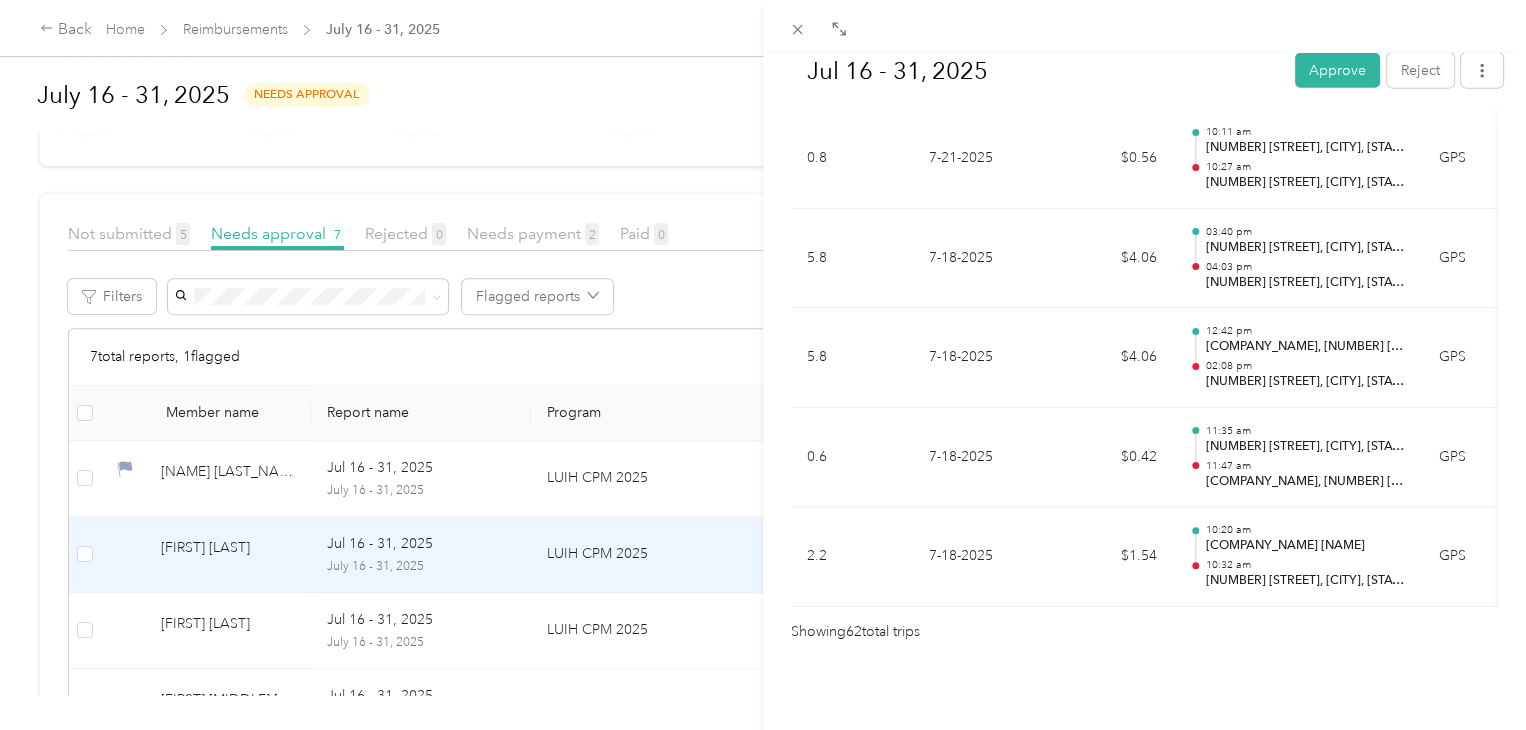 scroll, scrollTop: 6239, scrollLeft: 0, axis: vertical 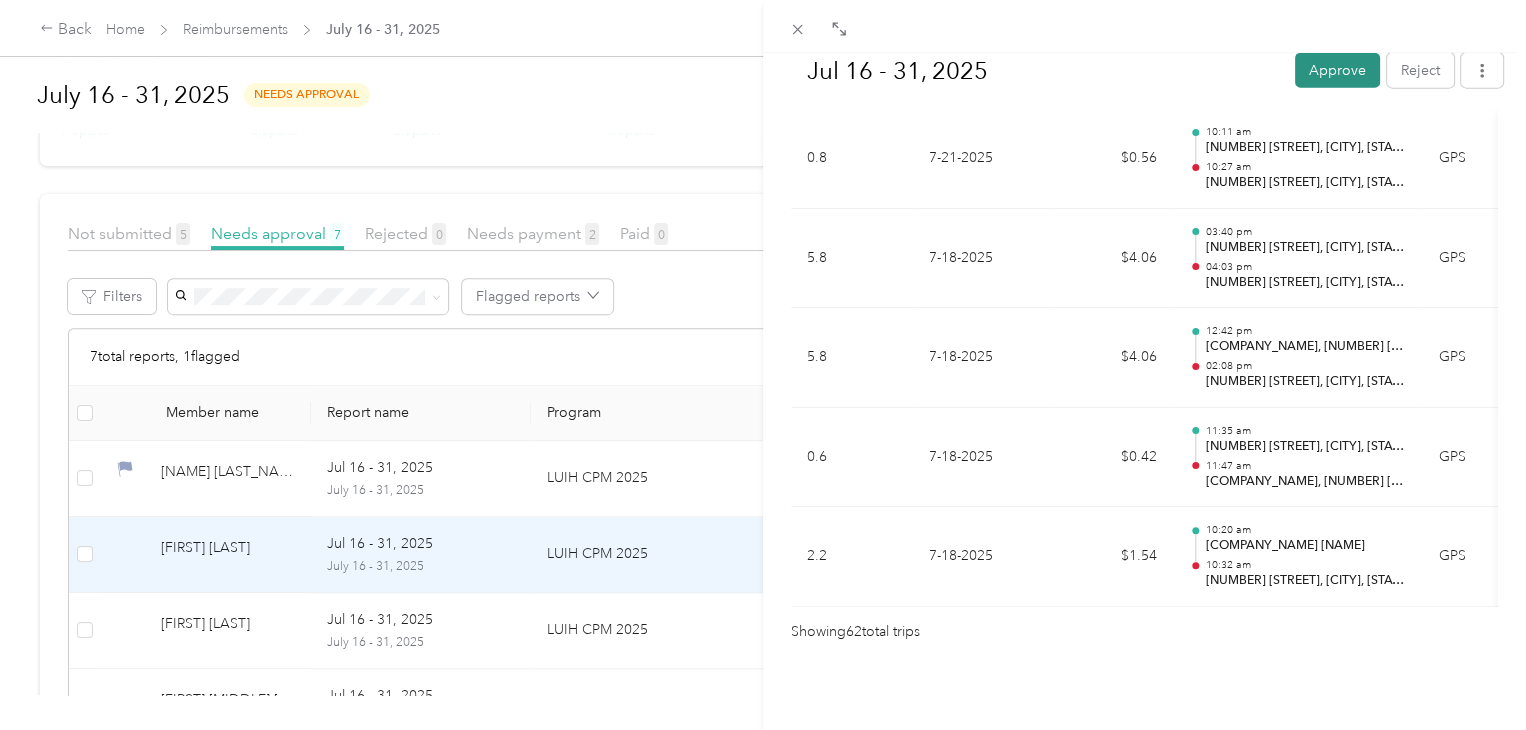click on "Approve" at bounding box center [1337, 70] 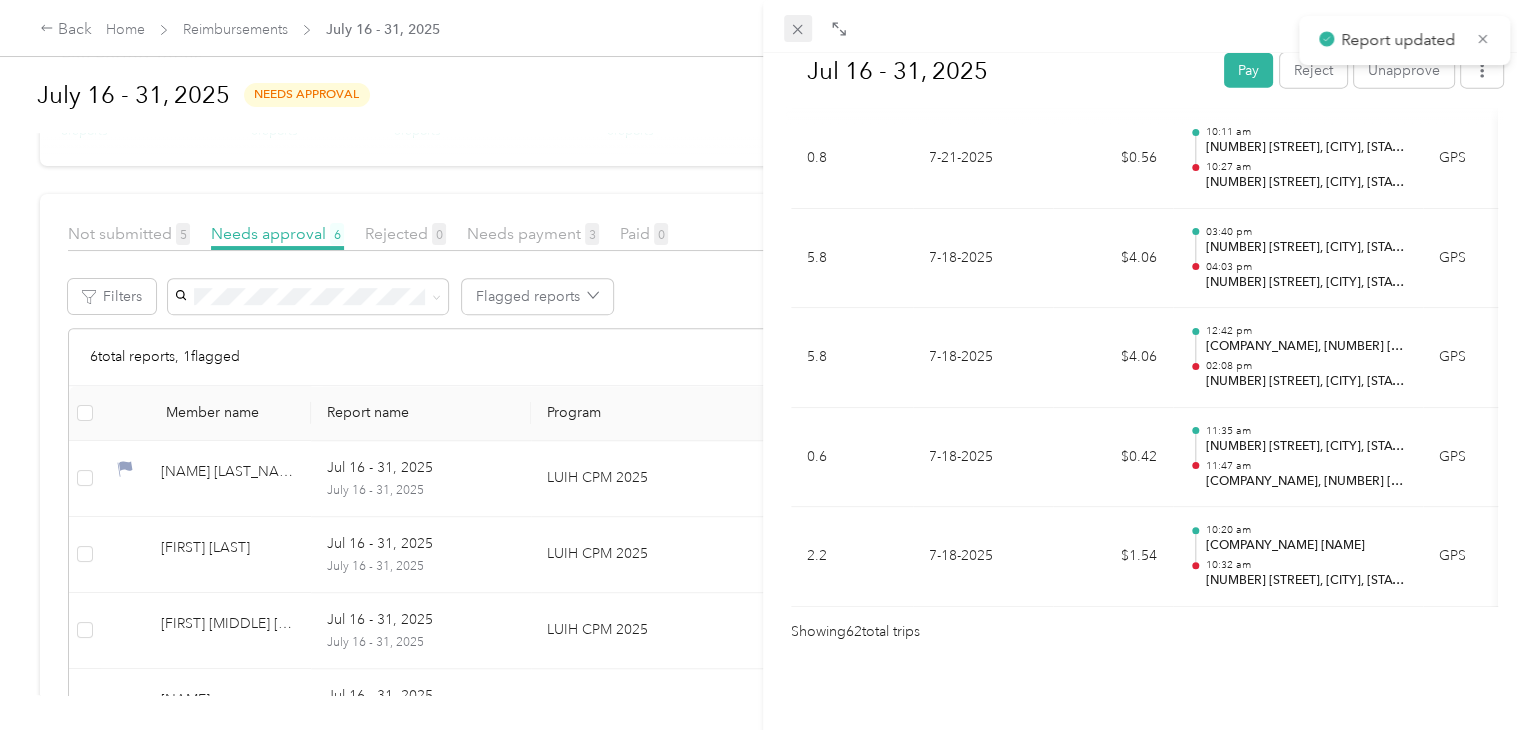 drag, startPoint x: 790, startPoint y: 40, endPoint x: 802, endPoint y: 35, distance: 13 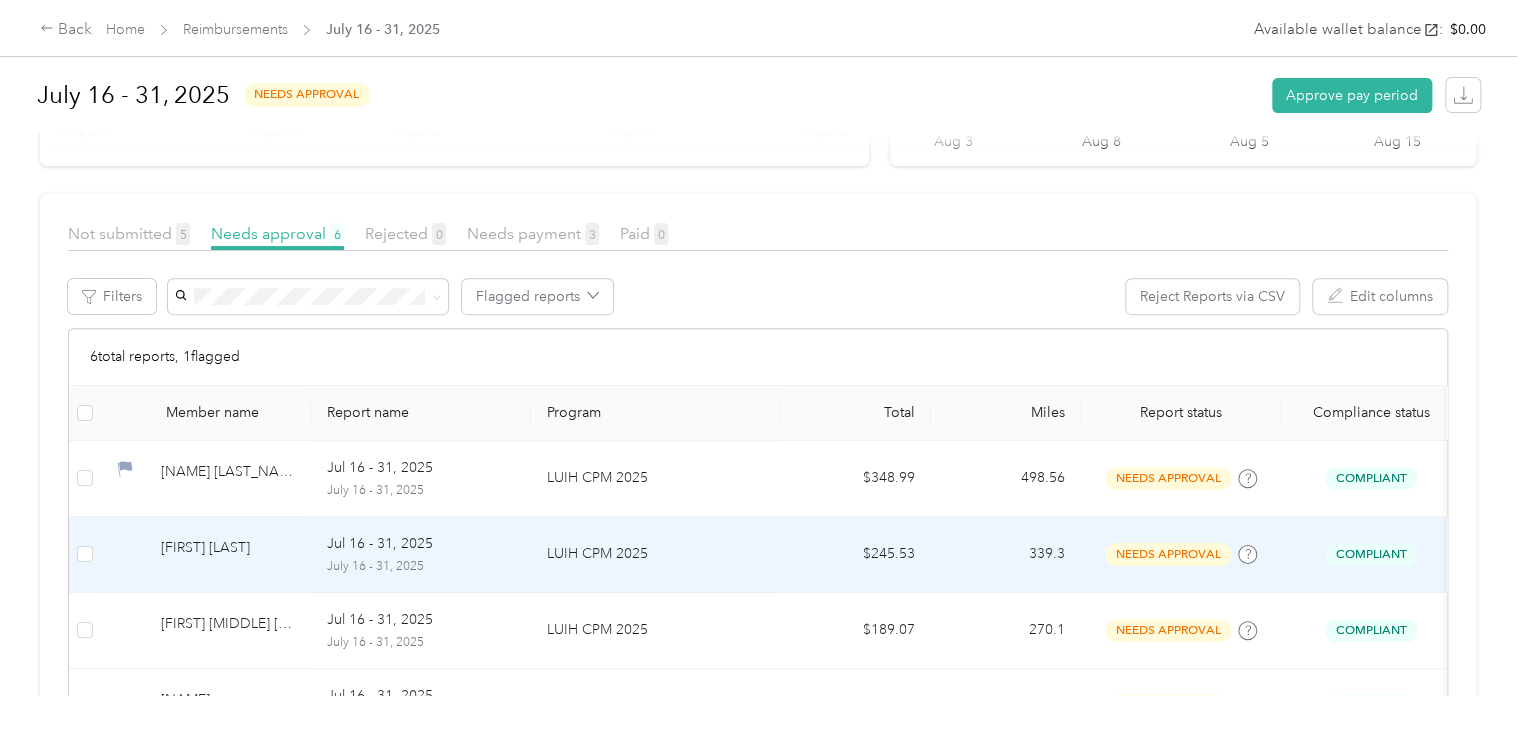click on "LUIH CPM 2025" at bounding box center [656, 554] 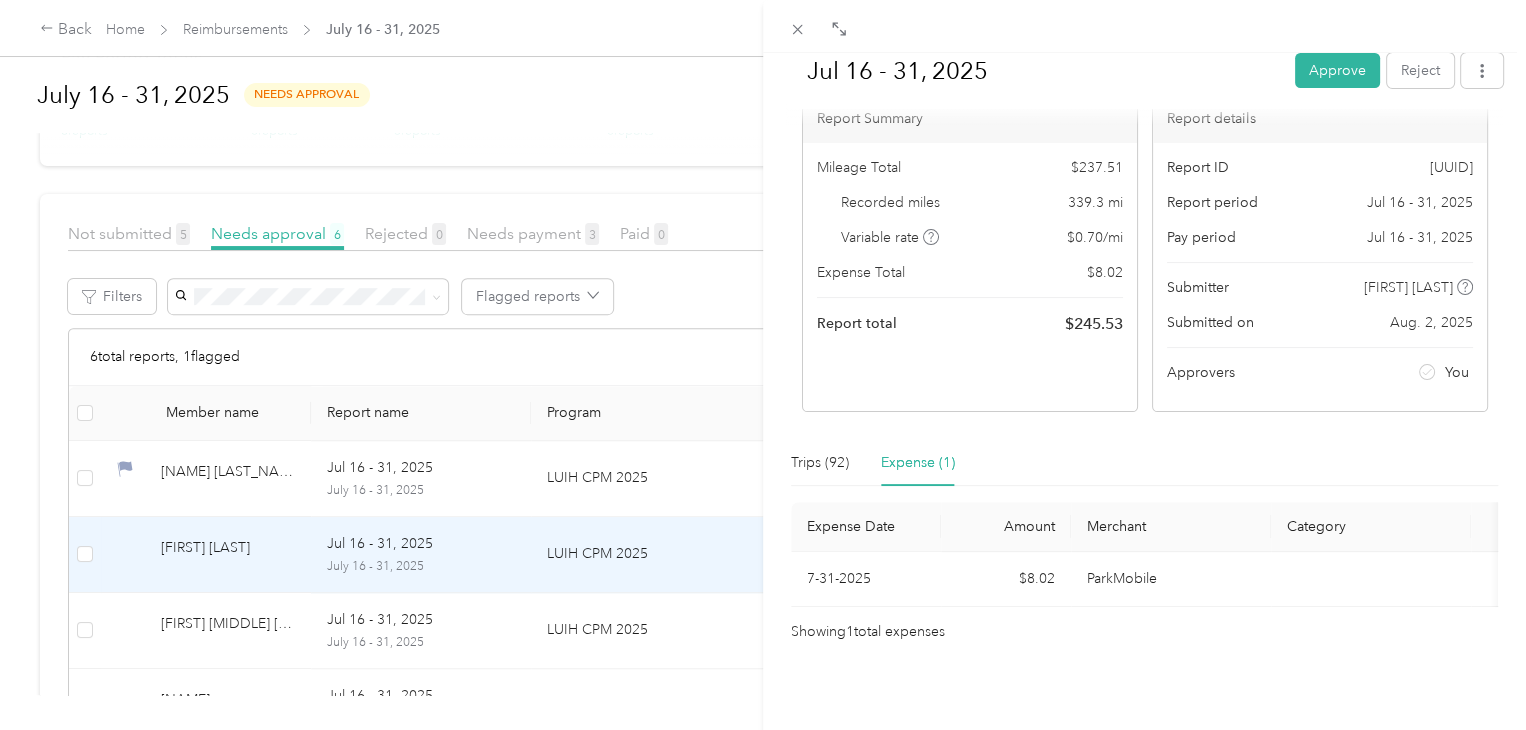 scroll, scrollTop: 136, scrollLeft: 0, axis: vertical 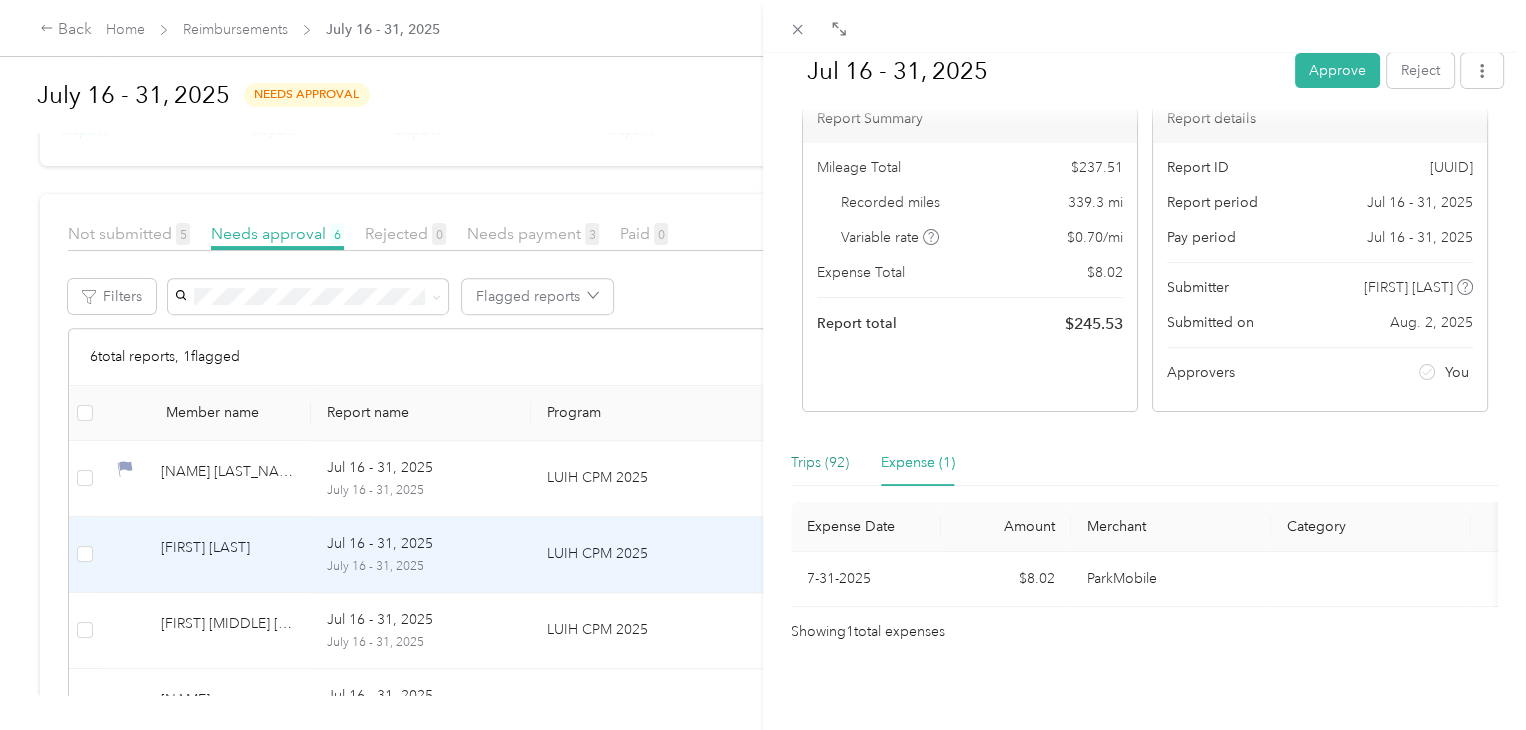 click on "Trips (92)" at bounding box center [820, 463] 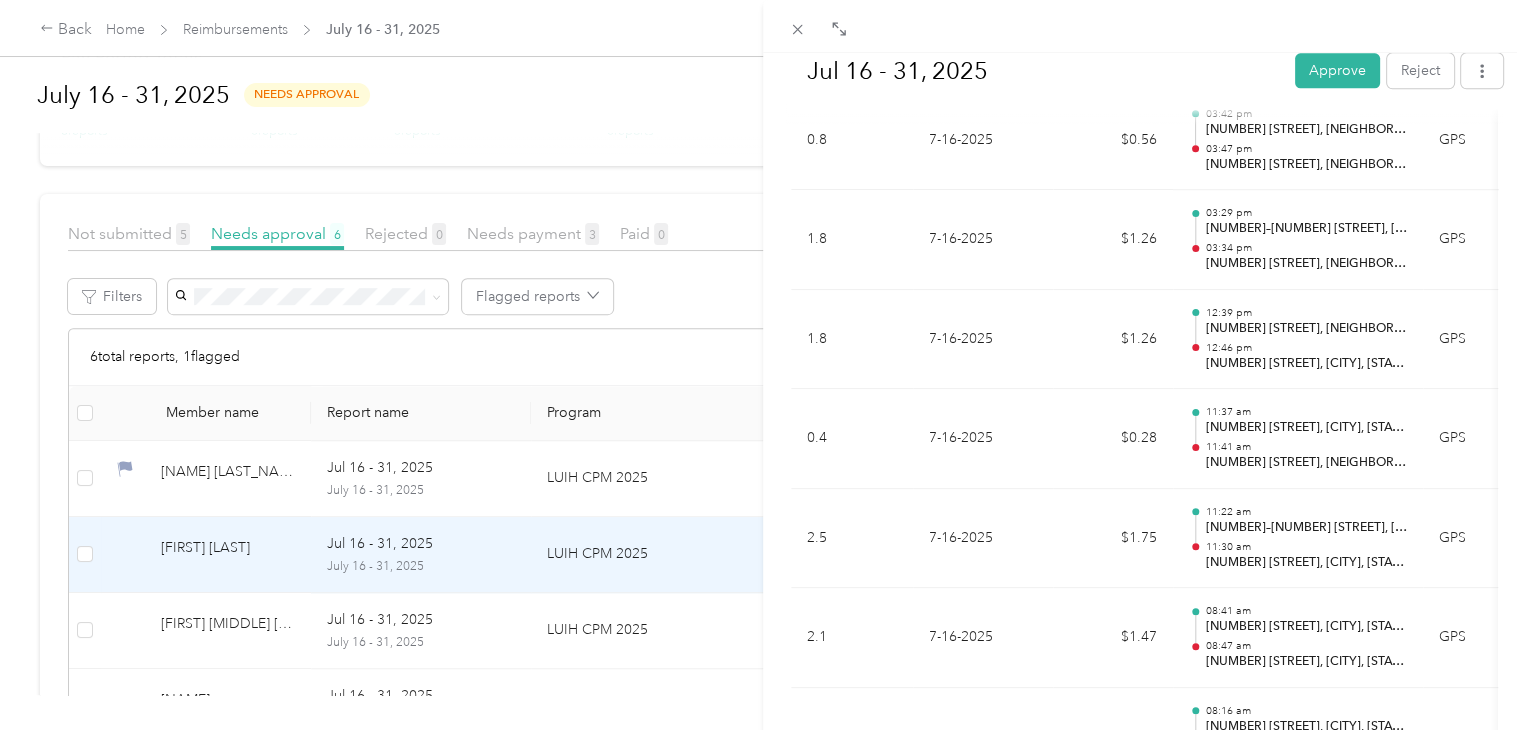 scroll, scrollTop: 9217, scrollLeft: 0, axis: vertical 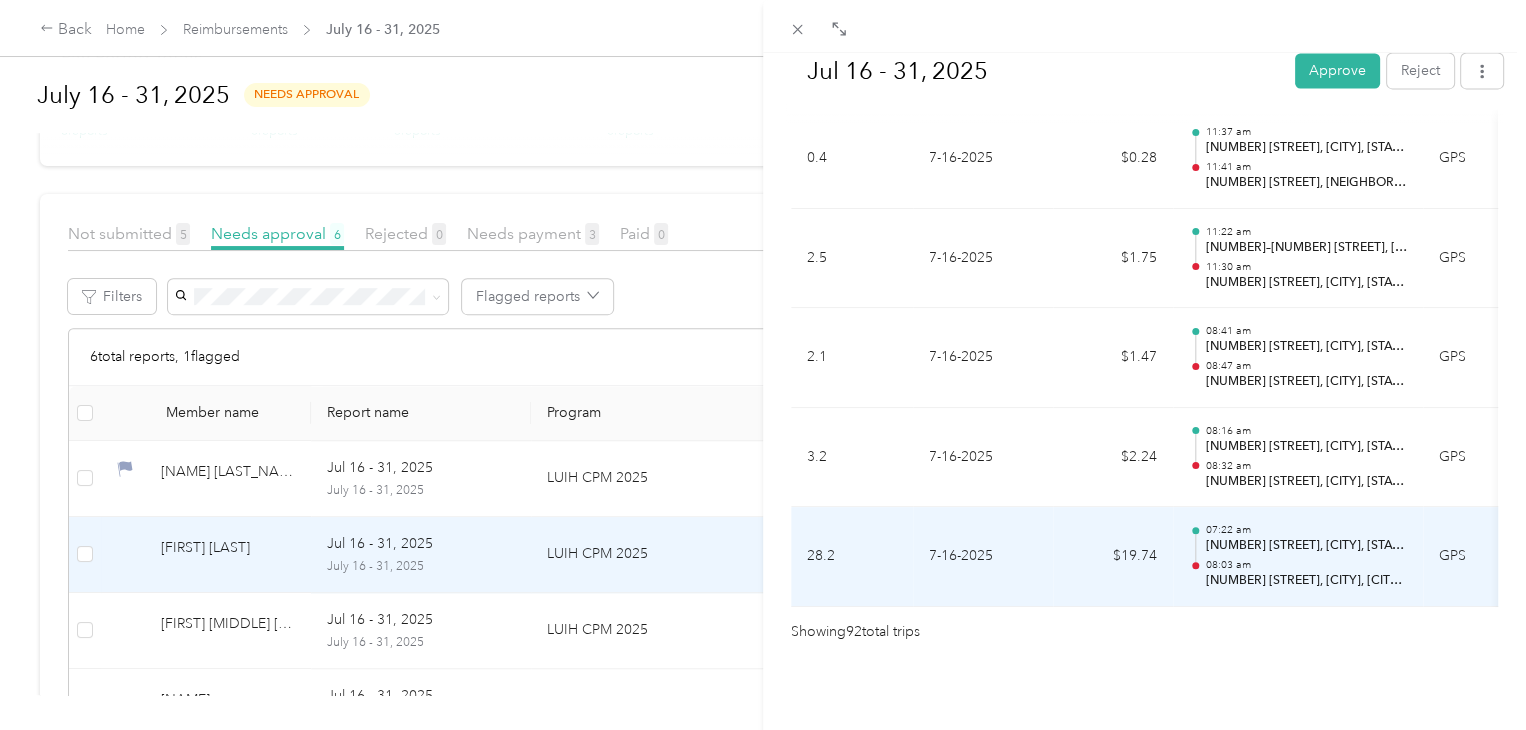 click on "$19.74" at bounding box center [1113, 557] 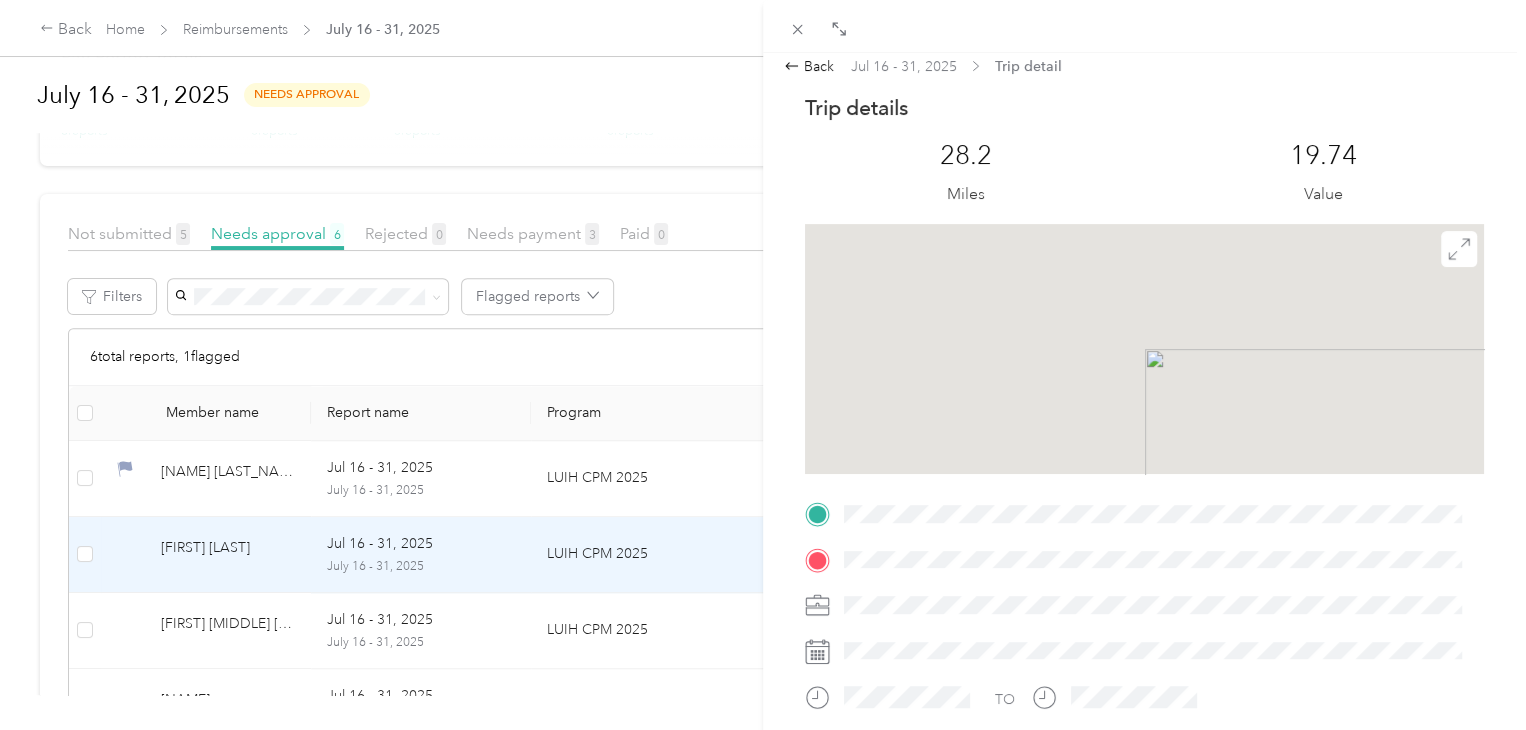 scroll, scrollTop: 0, scrollLeft: 0, axis: both 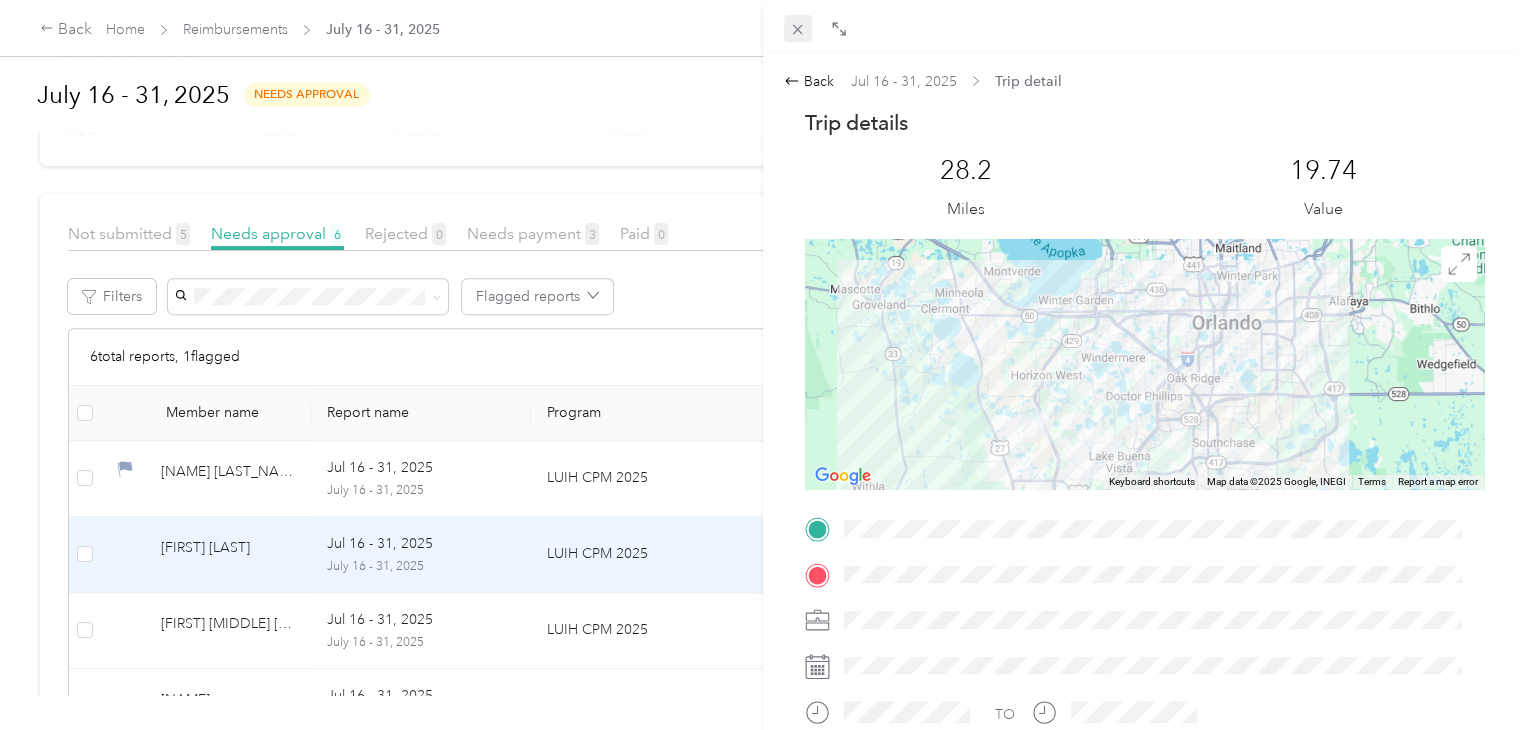 click 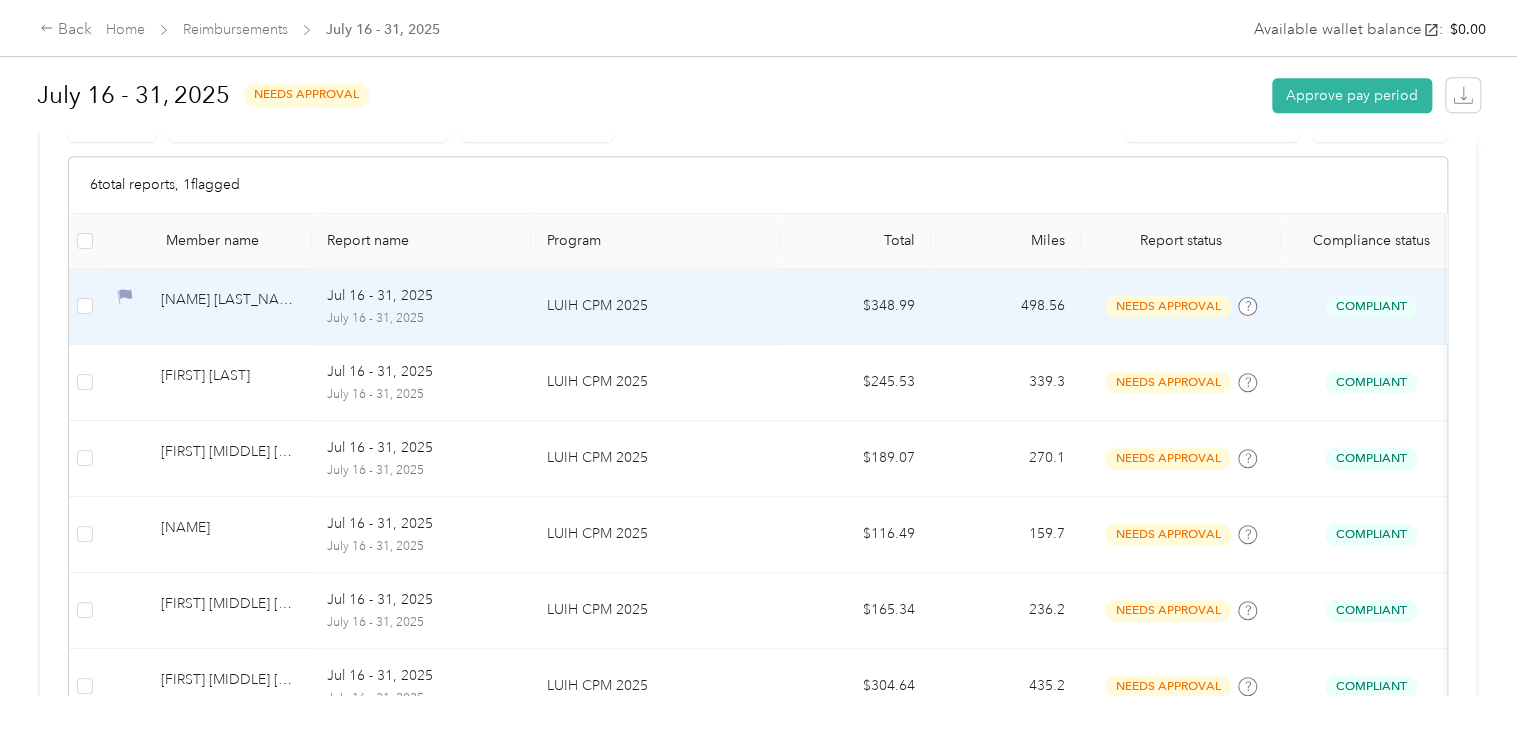 scroll, scrollTop: 548, scrollLeft: 0, axis: vertical 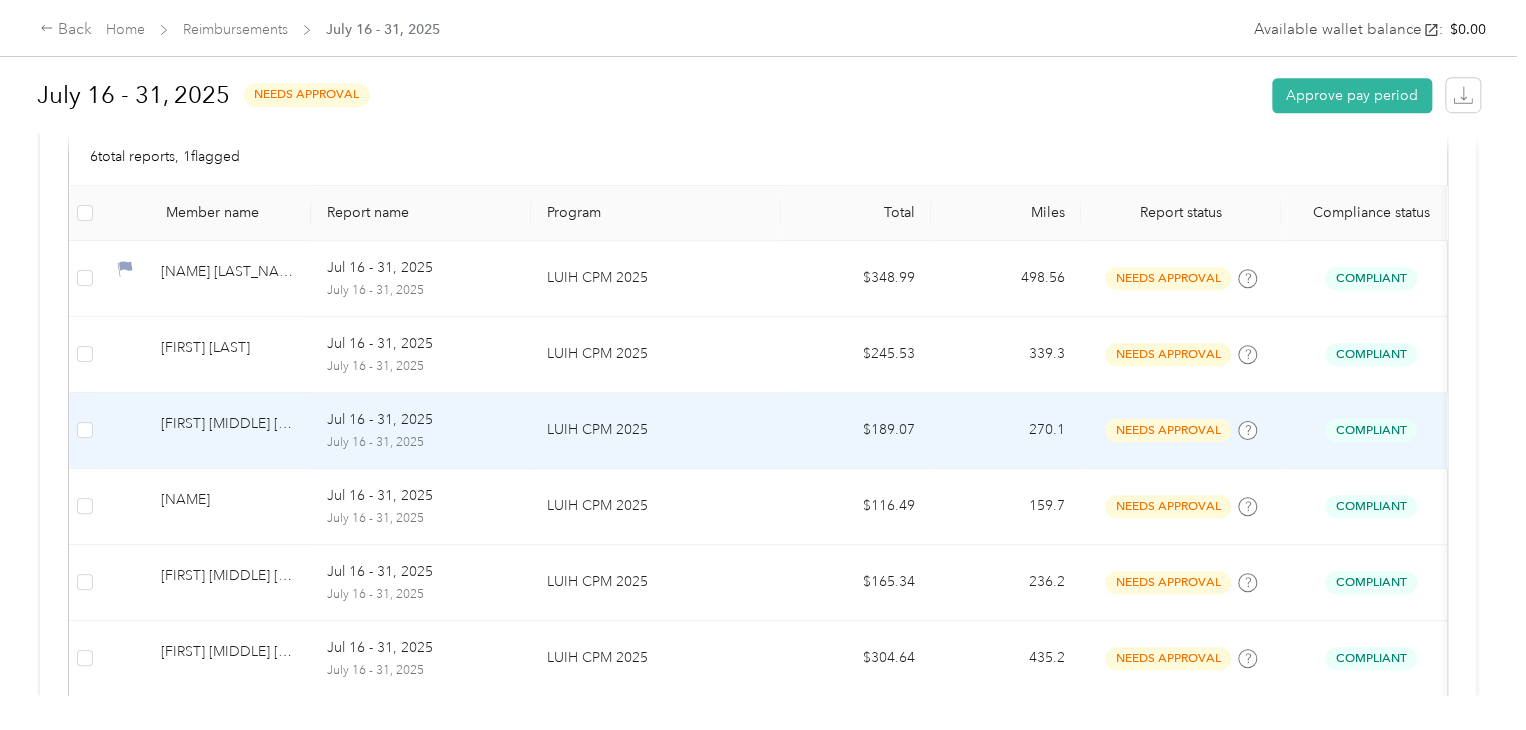 click on "LUIH CPM 2025" at bounding box center [656, 430] 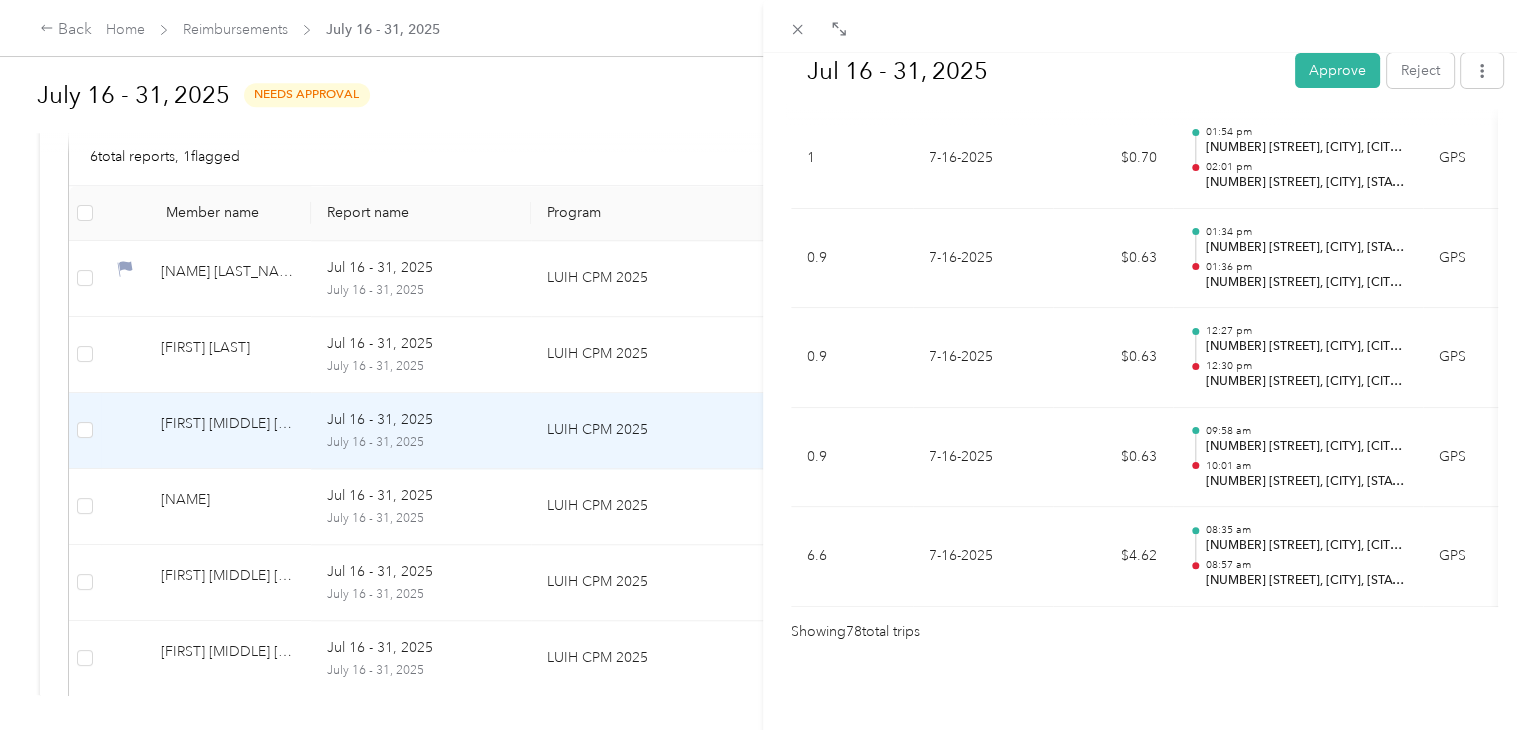 scroll, scrollTop: 7828, scrollLeft: 0, axis: vertical 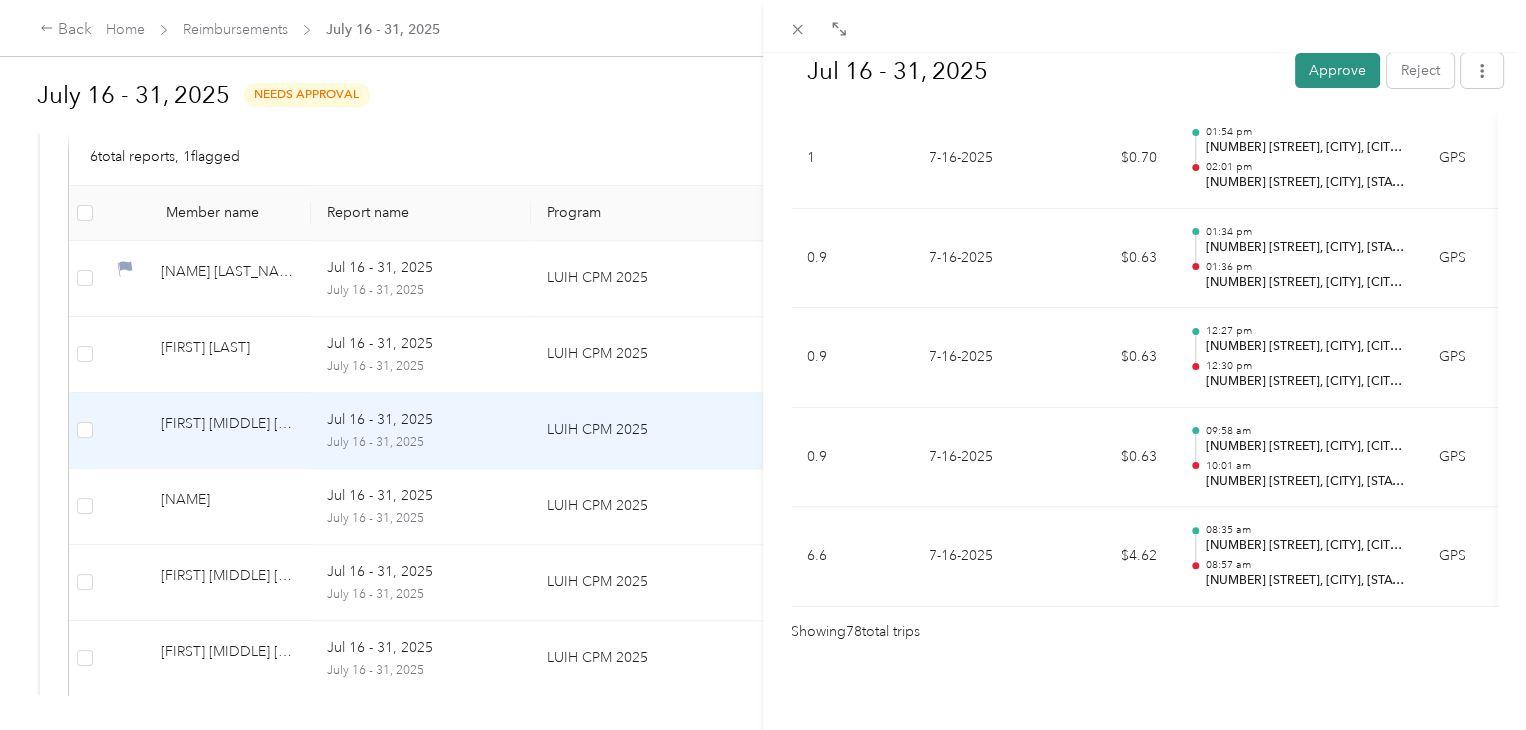 click on "Approve" at bounding box center [1337, 70] 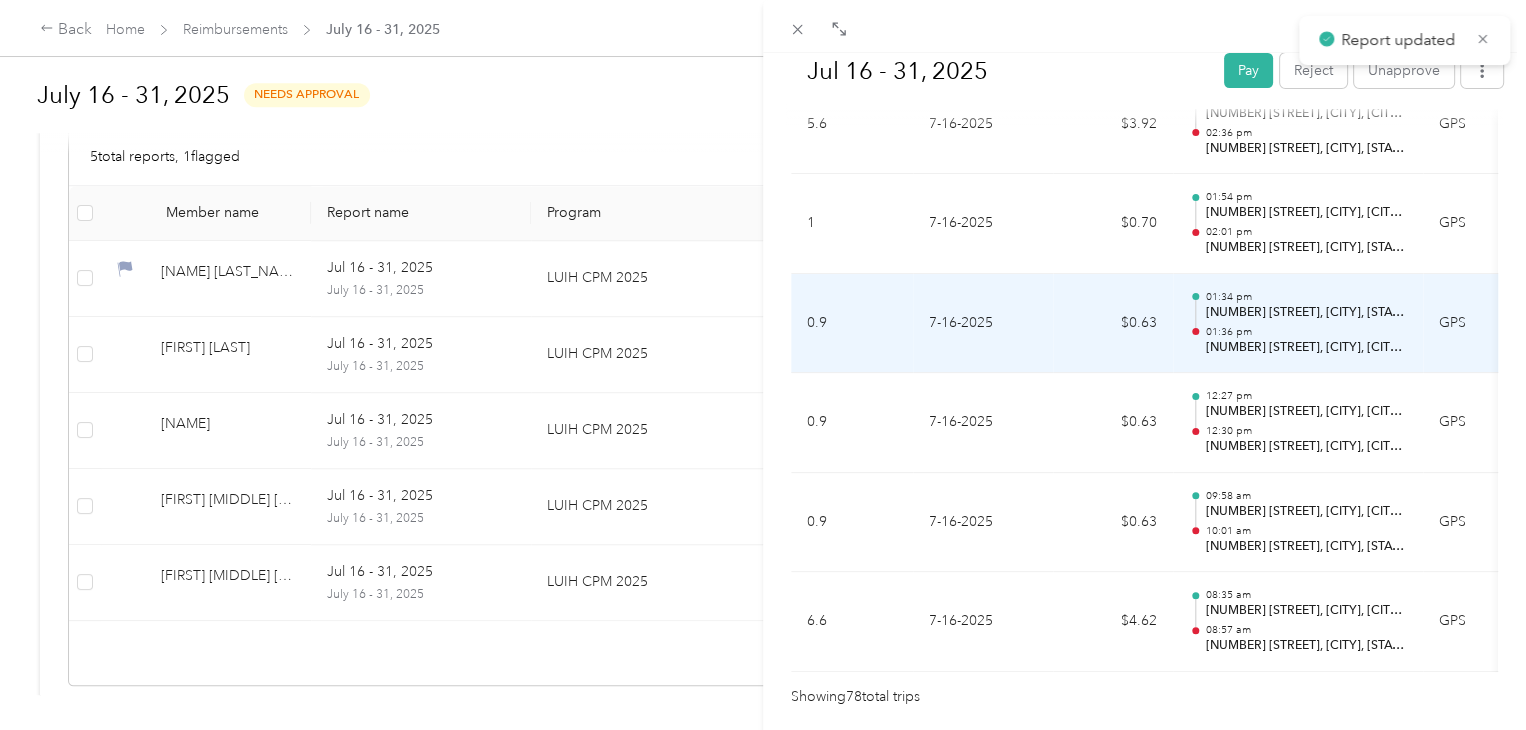 scroll, scrollTop: 7428, scrollLeft: 0, axis: vertical 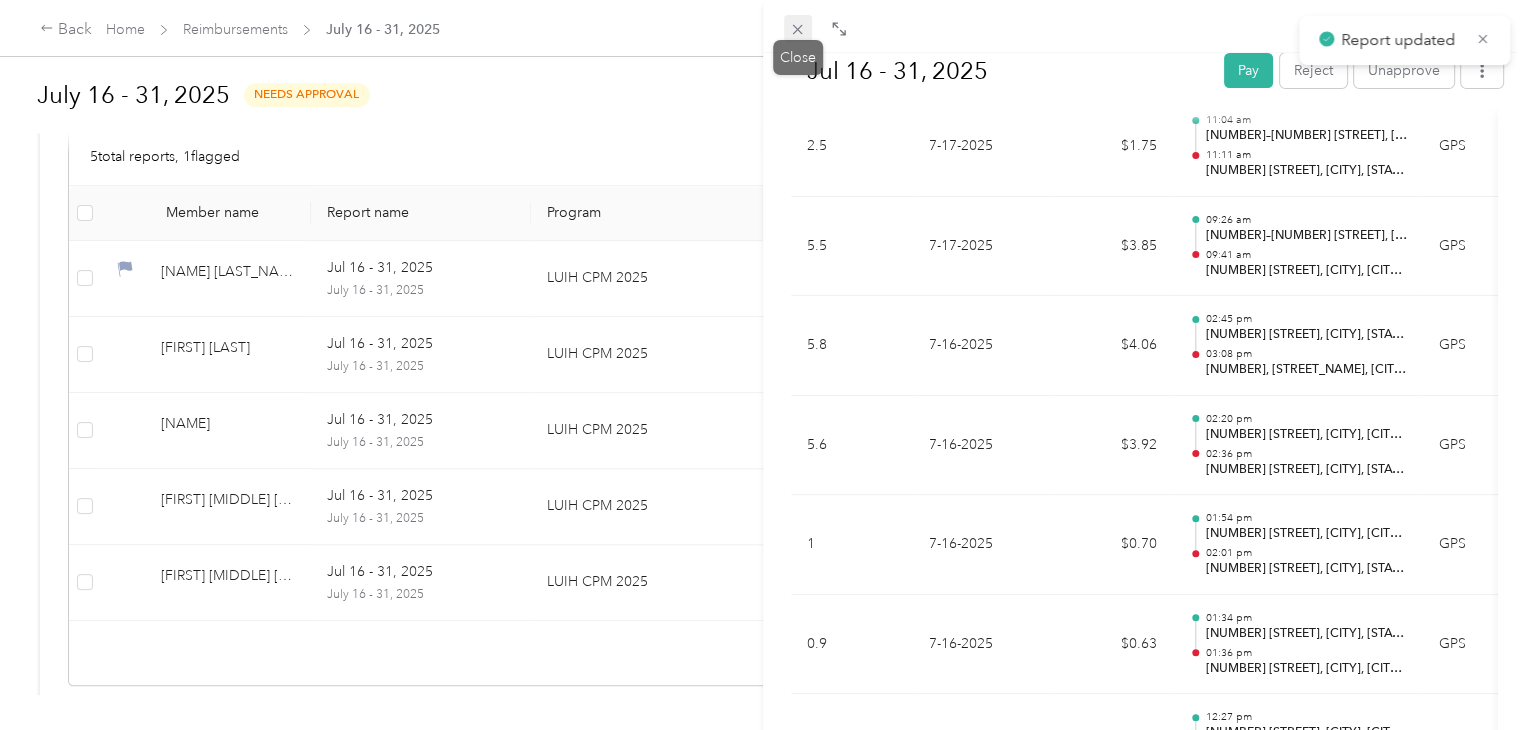 click 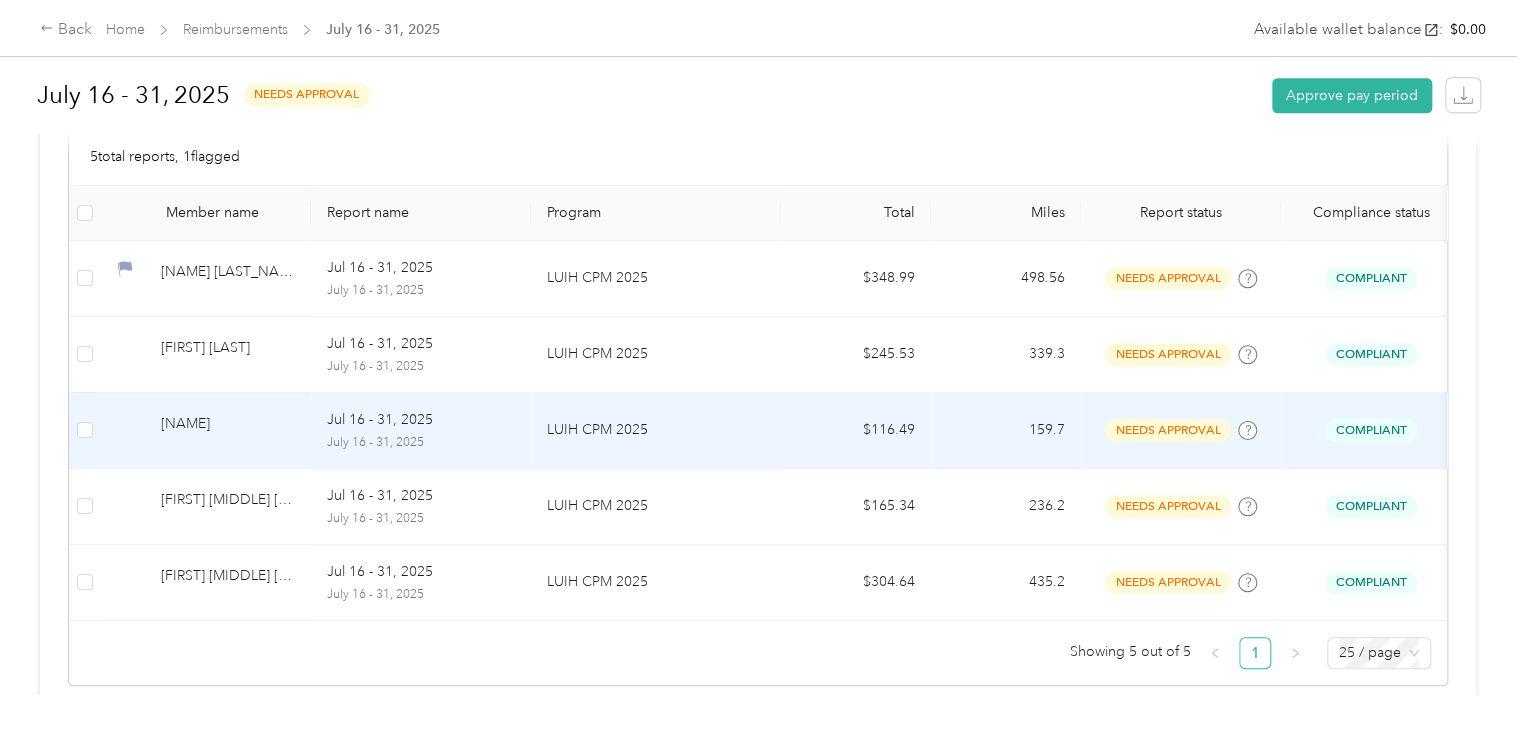 click on "[MONTH] [DAY] - [DAY], [YEAR] [MONTH] [DAY] - [DAY], [YEAR]" at bounding box center (421, 430) 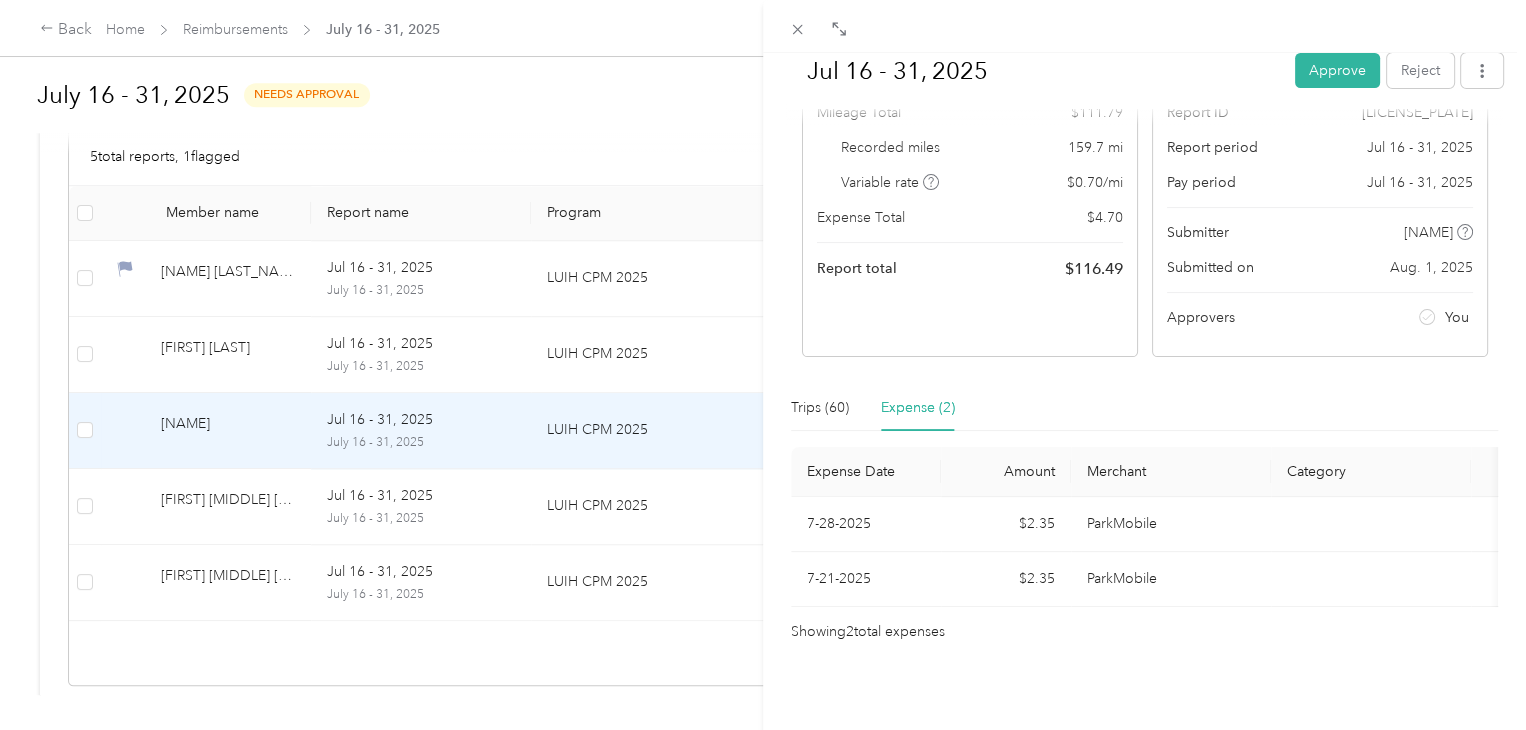 scroll, scrollTop: 192, scrollLeft: 0, axis: vertical 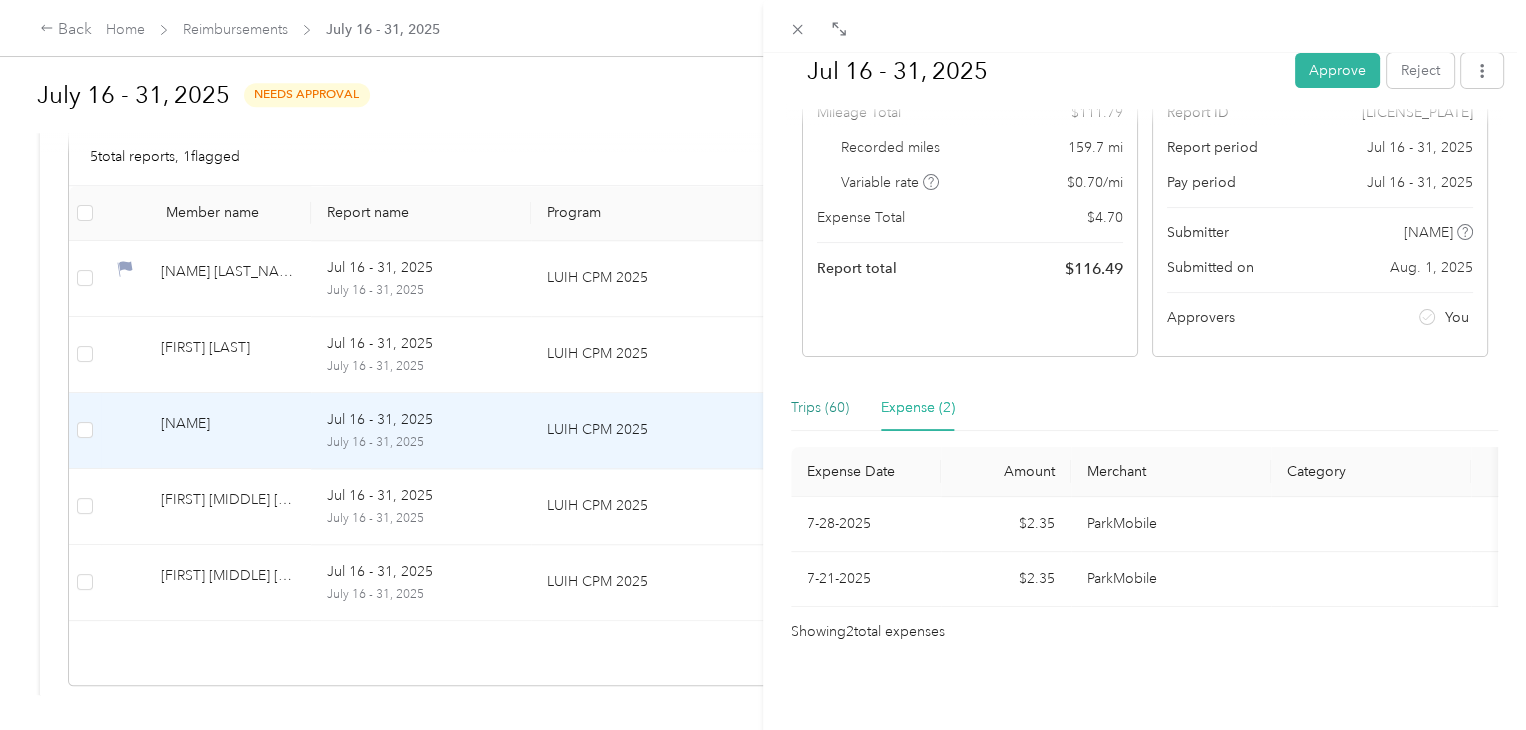 click on "Trips (60)" at bounding box center [820, 408] 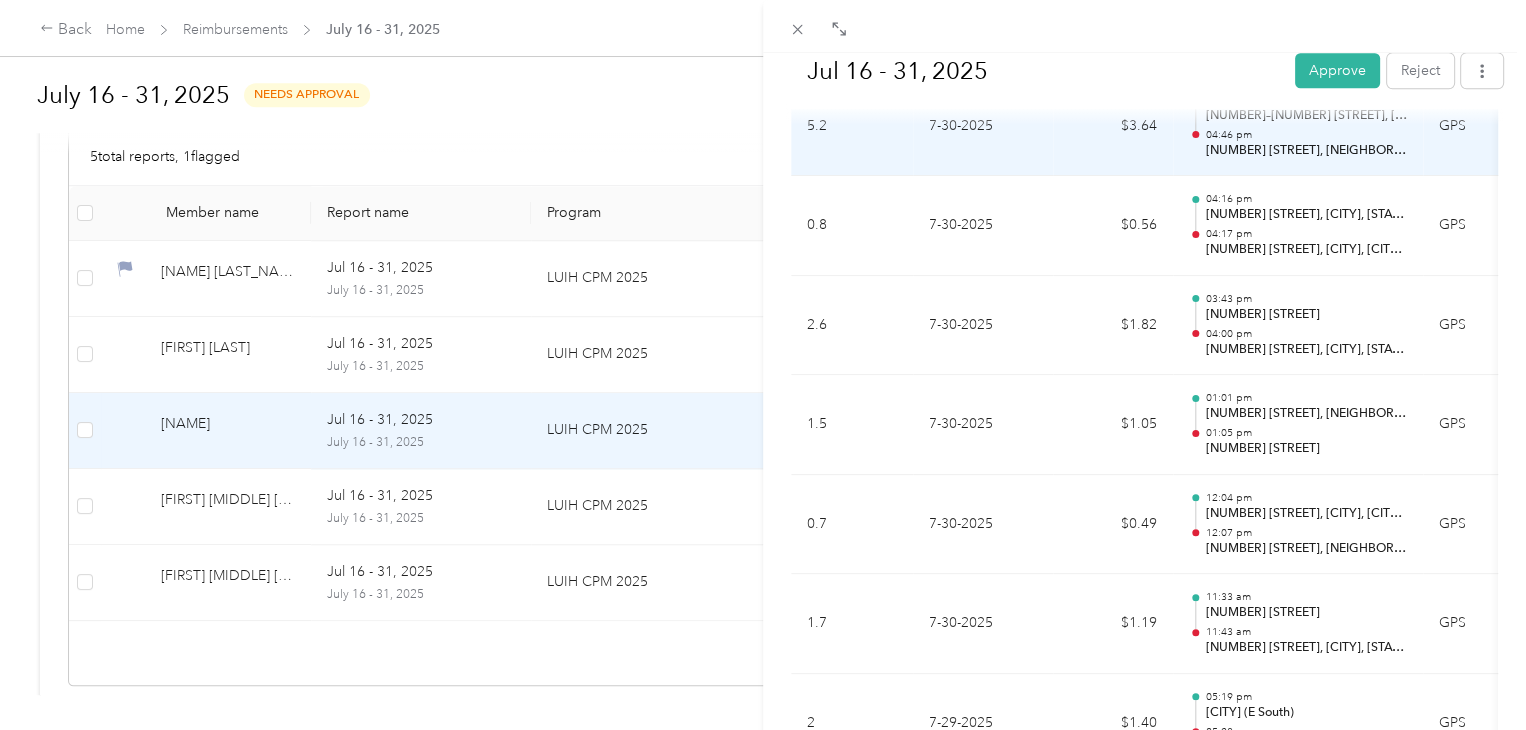 scroll, scrollTop: 1192, scrollLeft: 0, axis: vertical 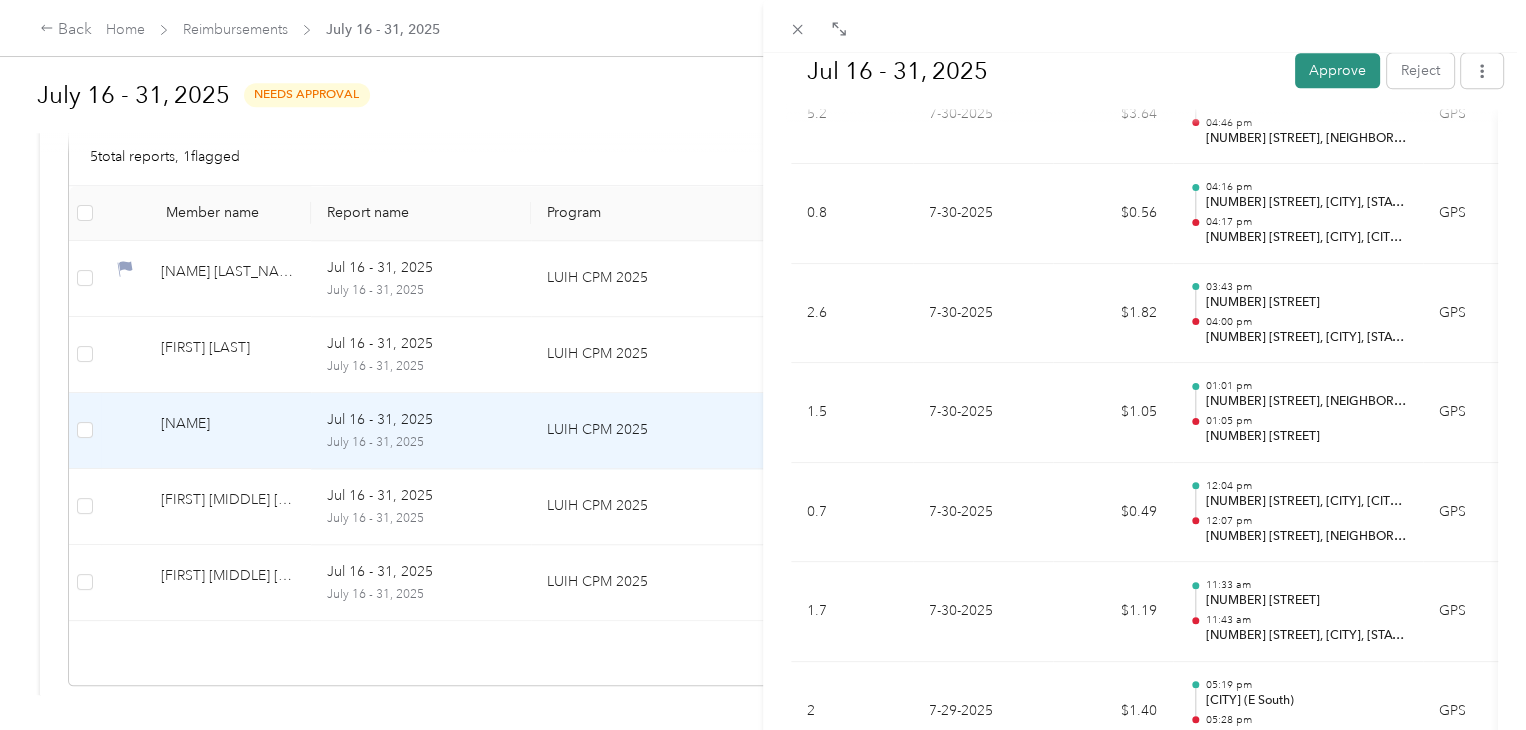 click on "Approve" at bounding box center (1337, 70) 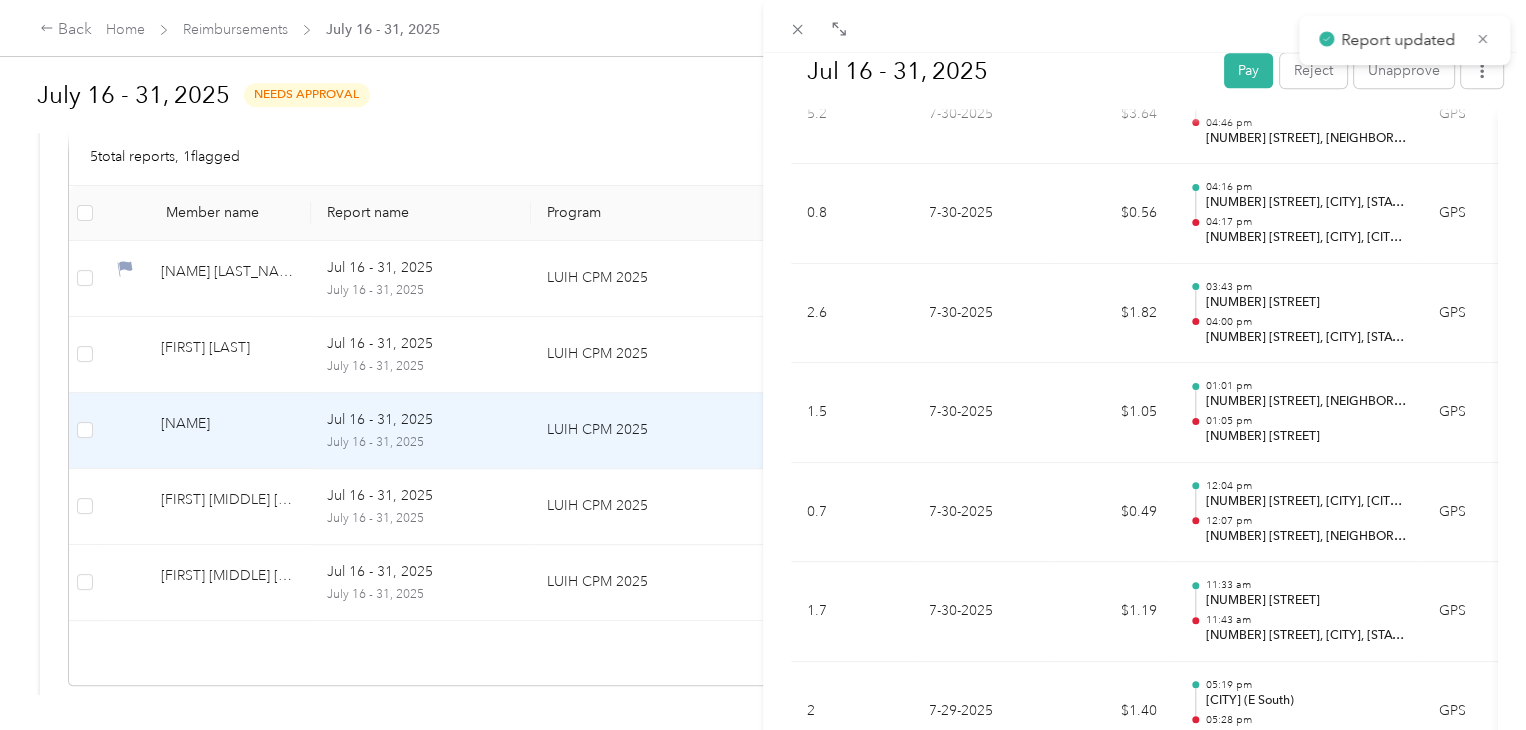 scroll, scrollTop: 520, scrollLeft: 0, axis: vertical 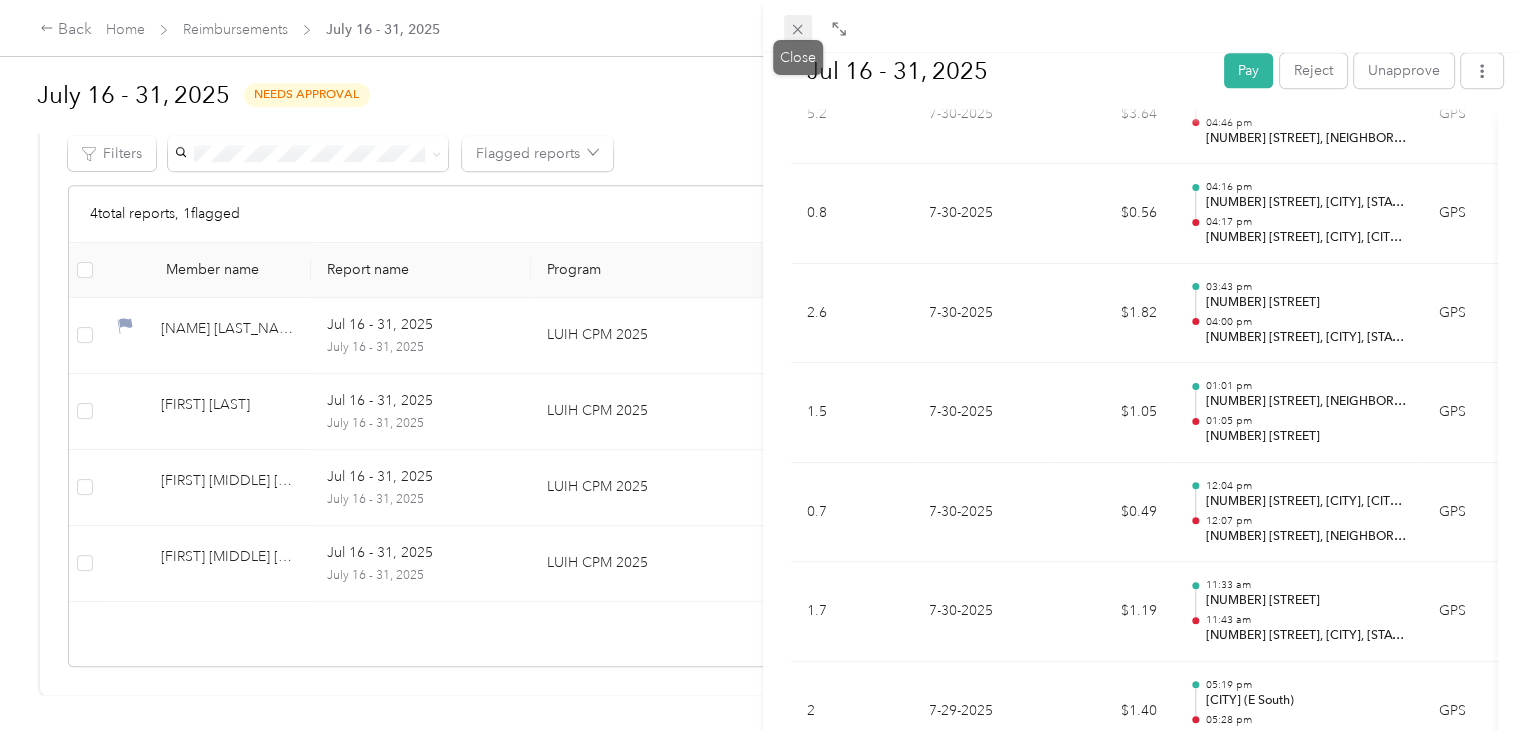click 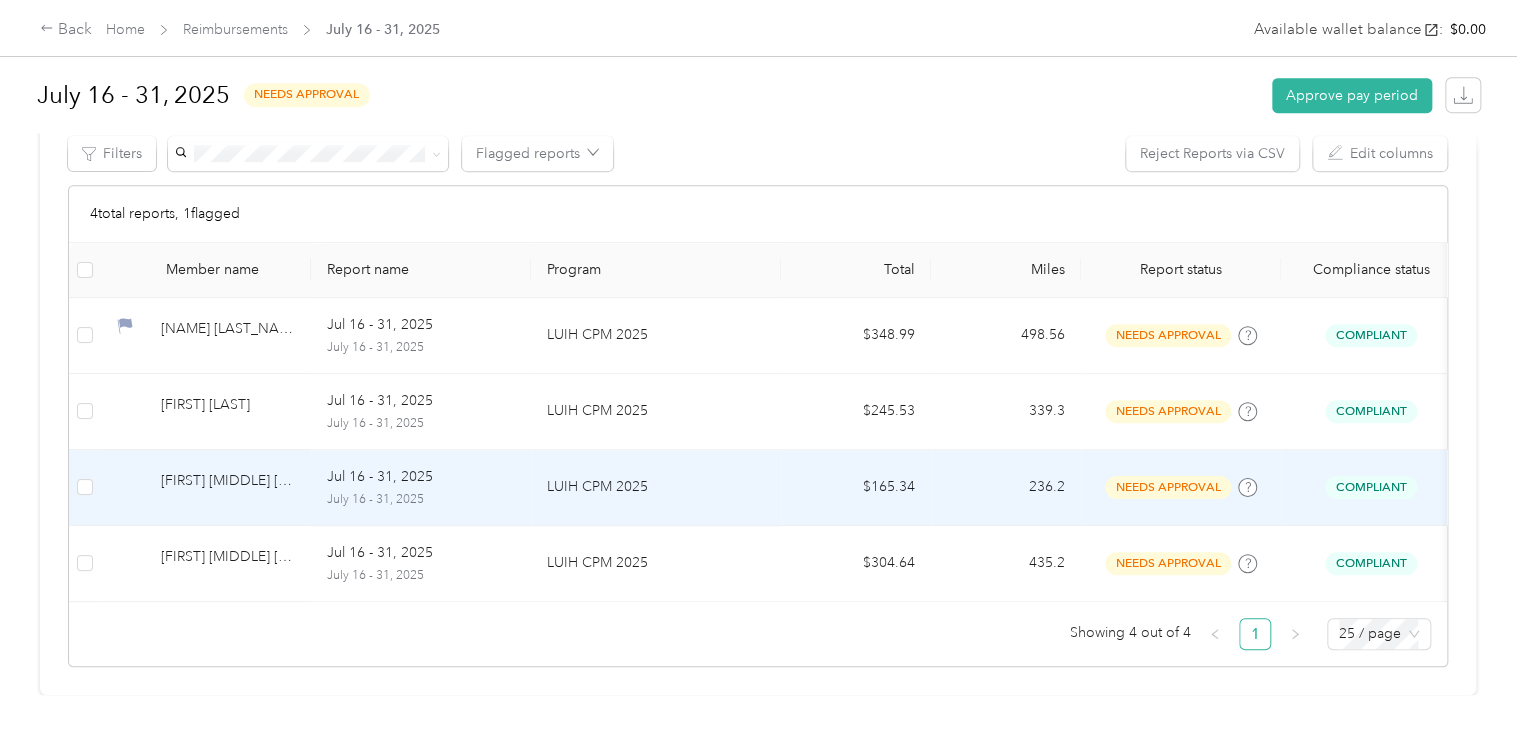 click on "Jul 16 - 31, 2025" at bounding box center (421, 477) 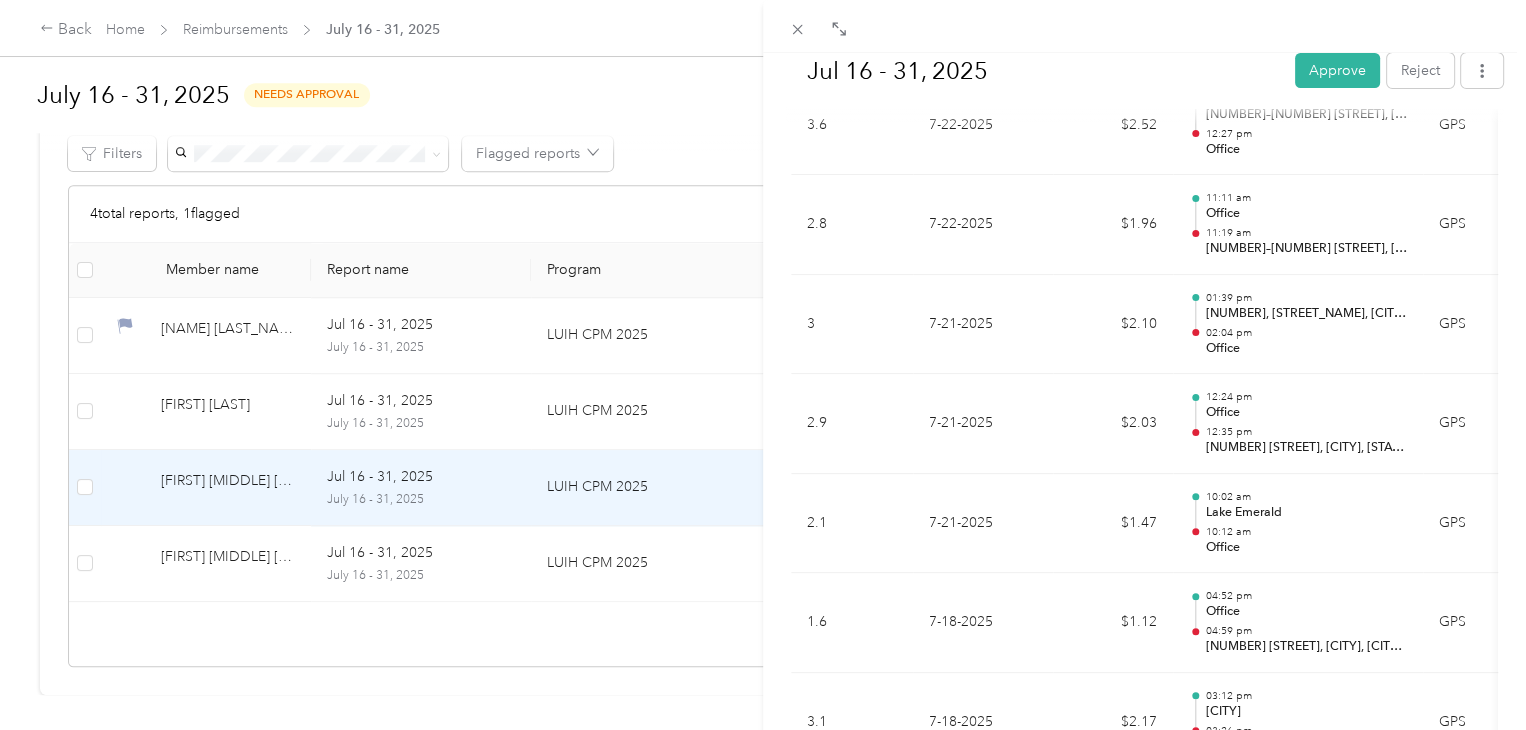 scroll, scrollTop: 3700, scrollLeft: 0, axis: vertical 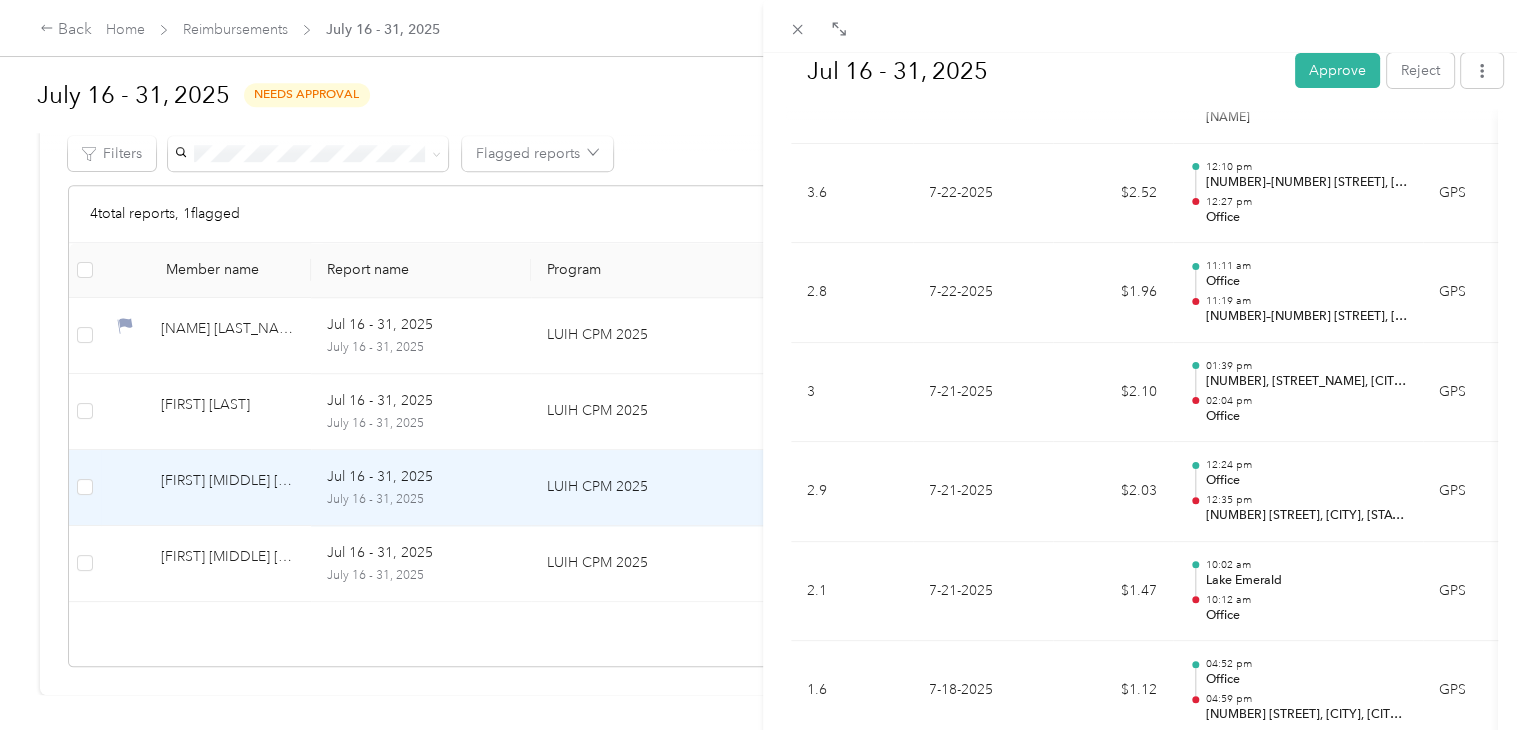 click on "Approve" at bounding box center [1337, 70] 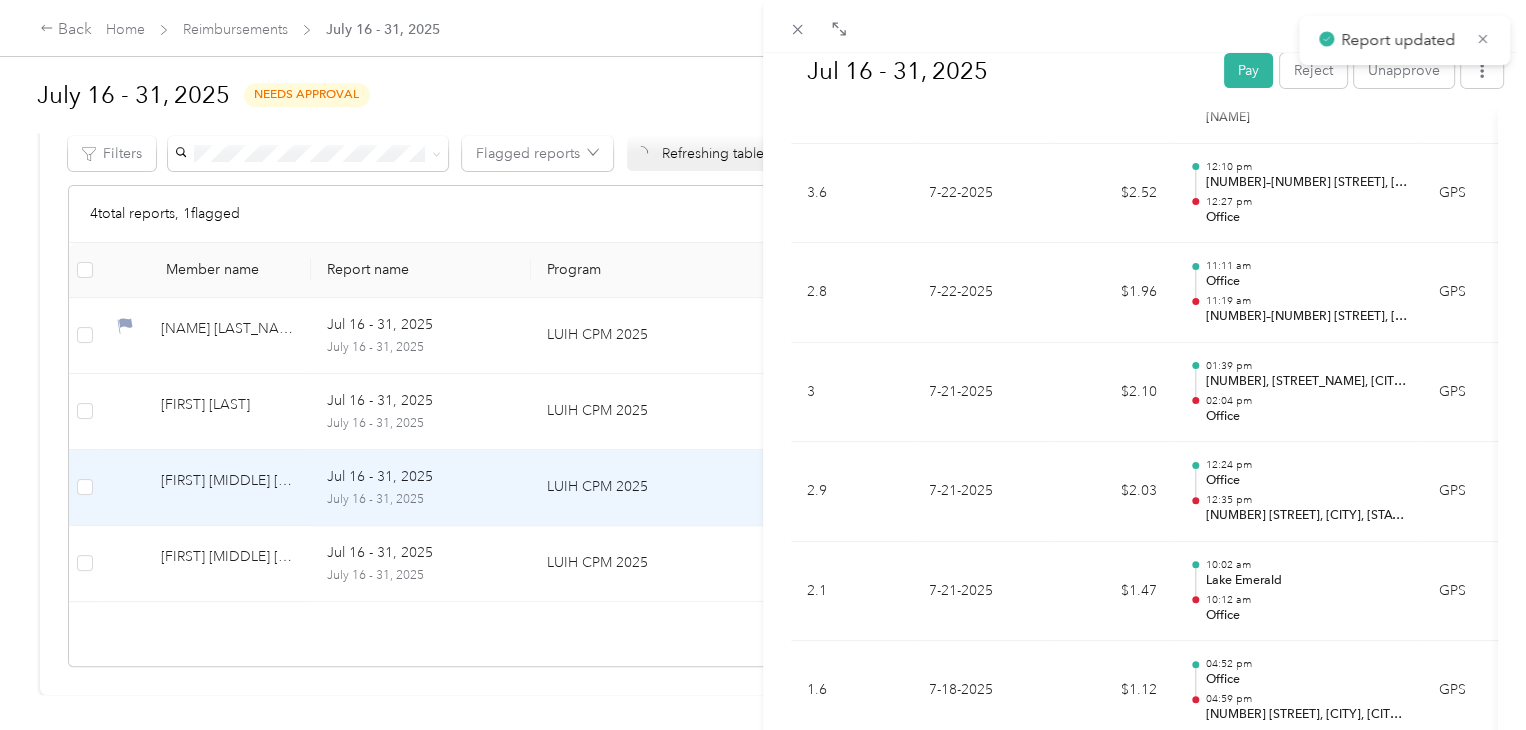 scroll, scrollTop: 444, scrollLeft: 0, axis: vertical 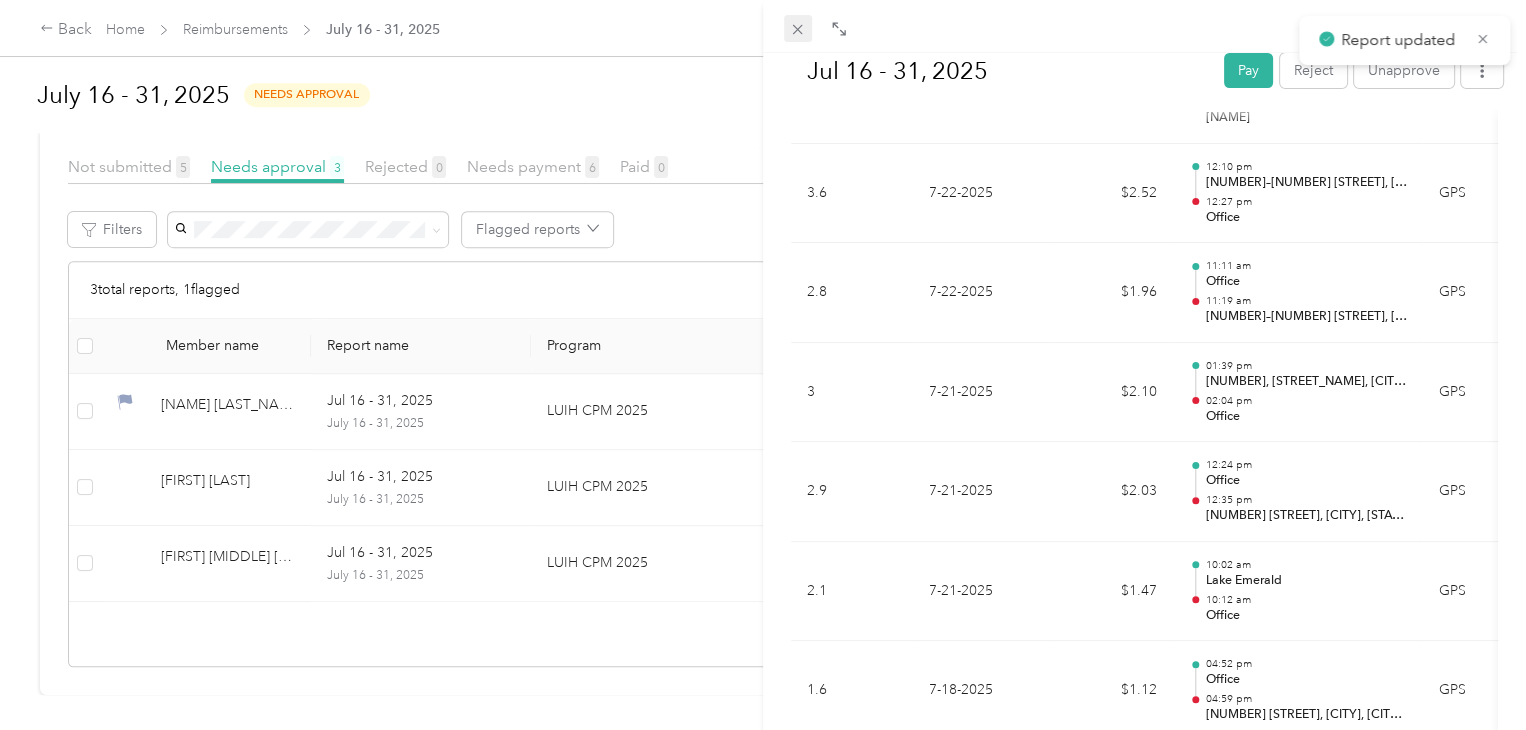 click 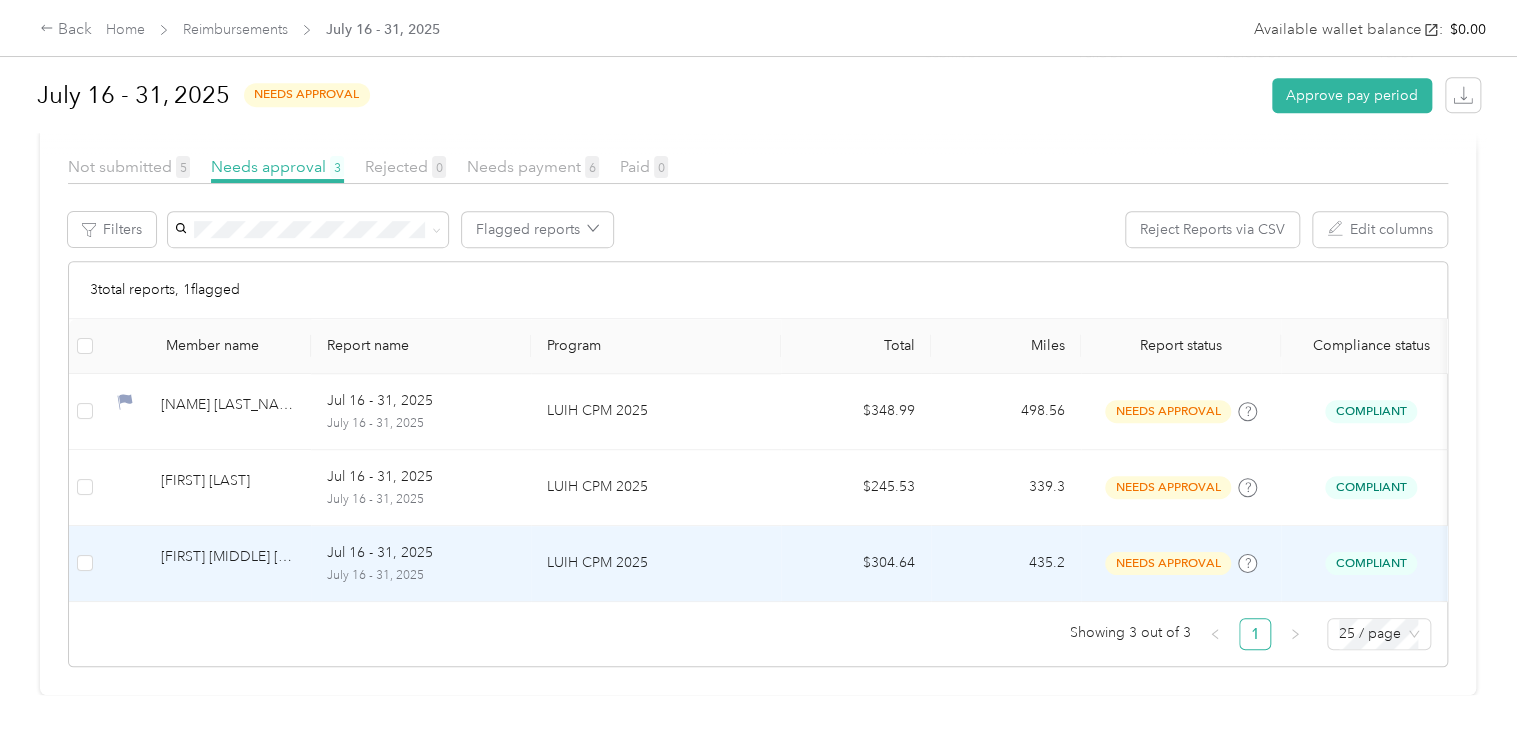 click on "[FIRST] [MIDDLE] [LAST]" at bounding box center (228, 563) 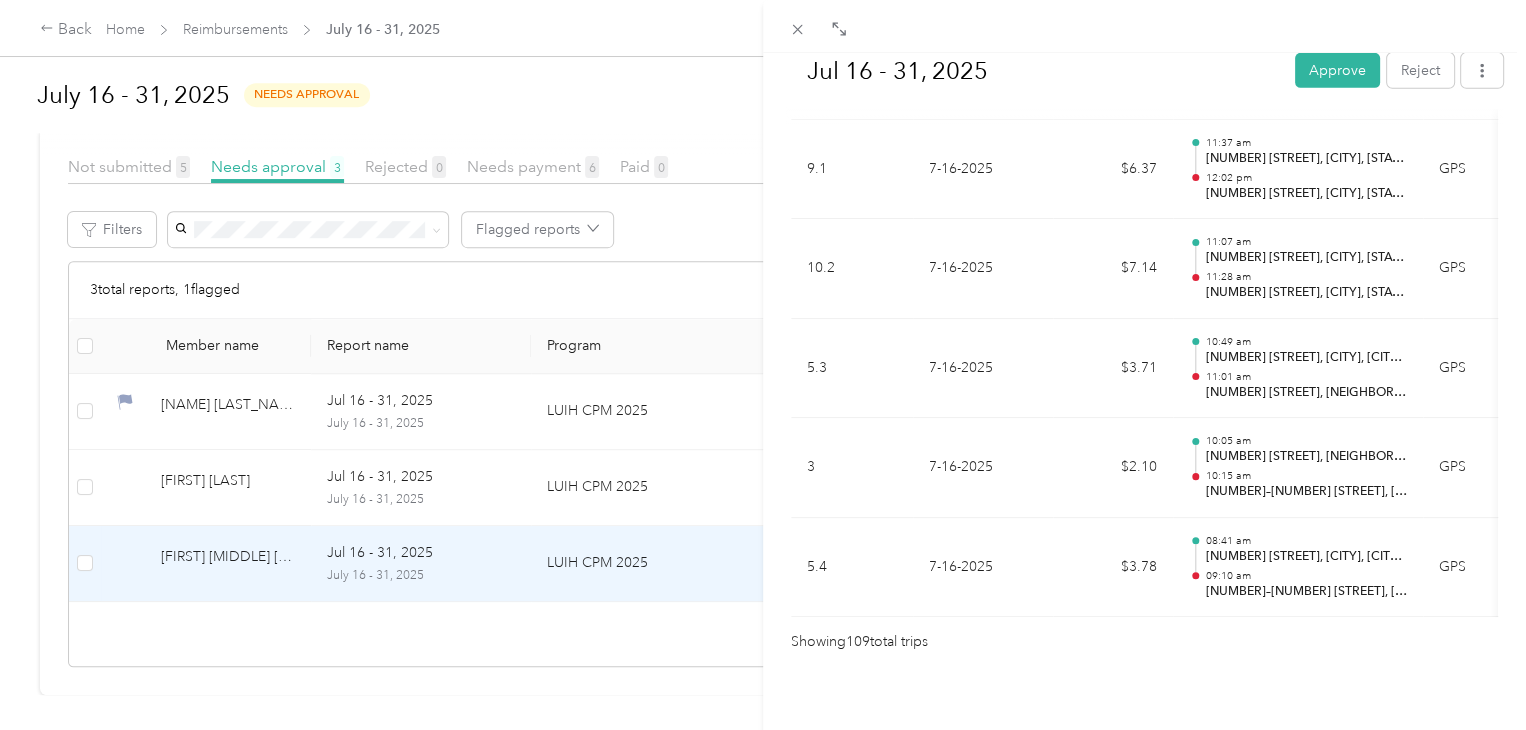 scroll, scrollTop: 10906, scrollLeft: 0, axis: vertical 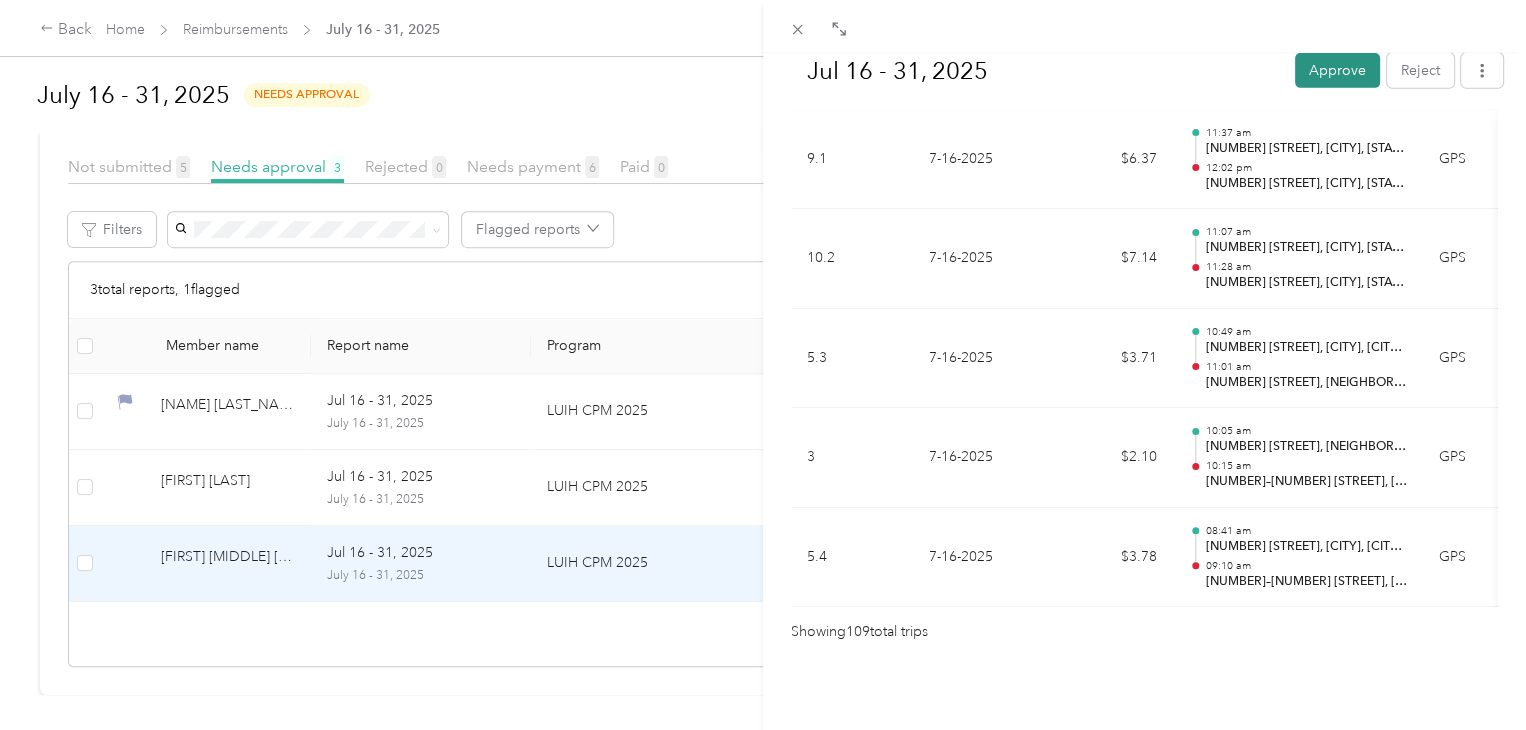 click on "Approve" at bounding box center [1337, 70] 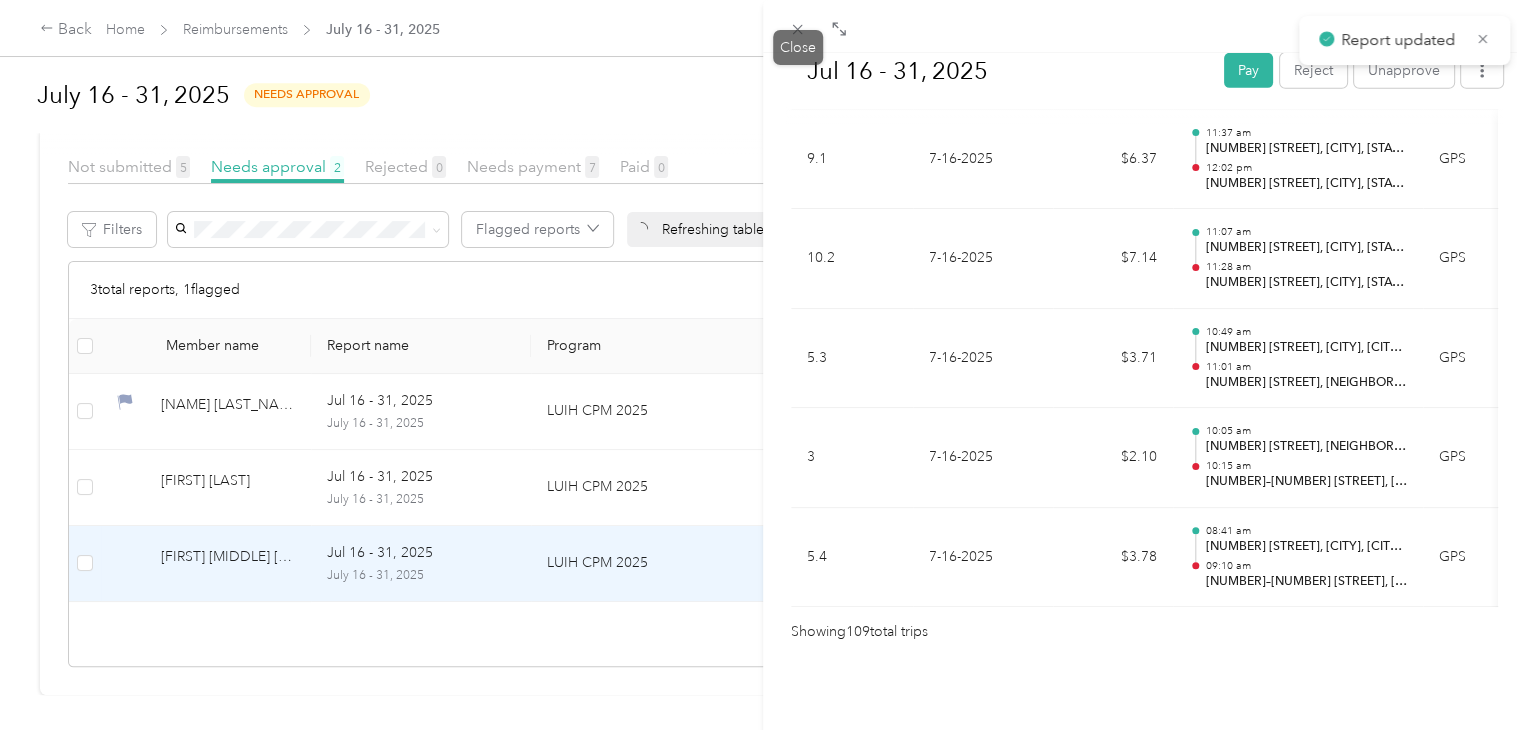 scroll, scrollTop: 368, scrollLeft: 0, axis: vertical 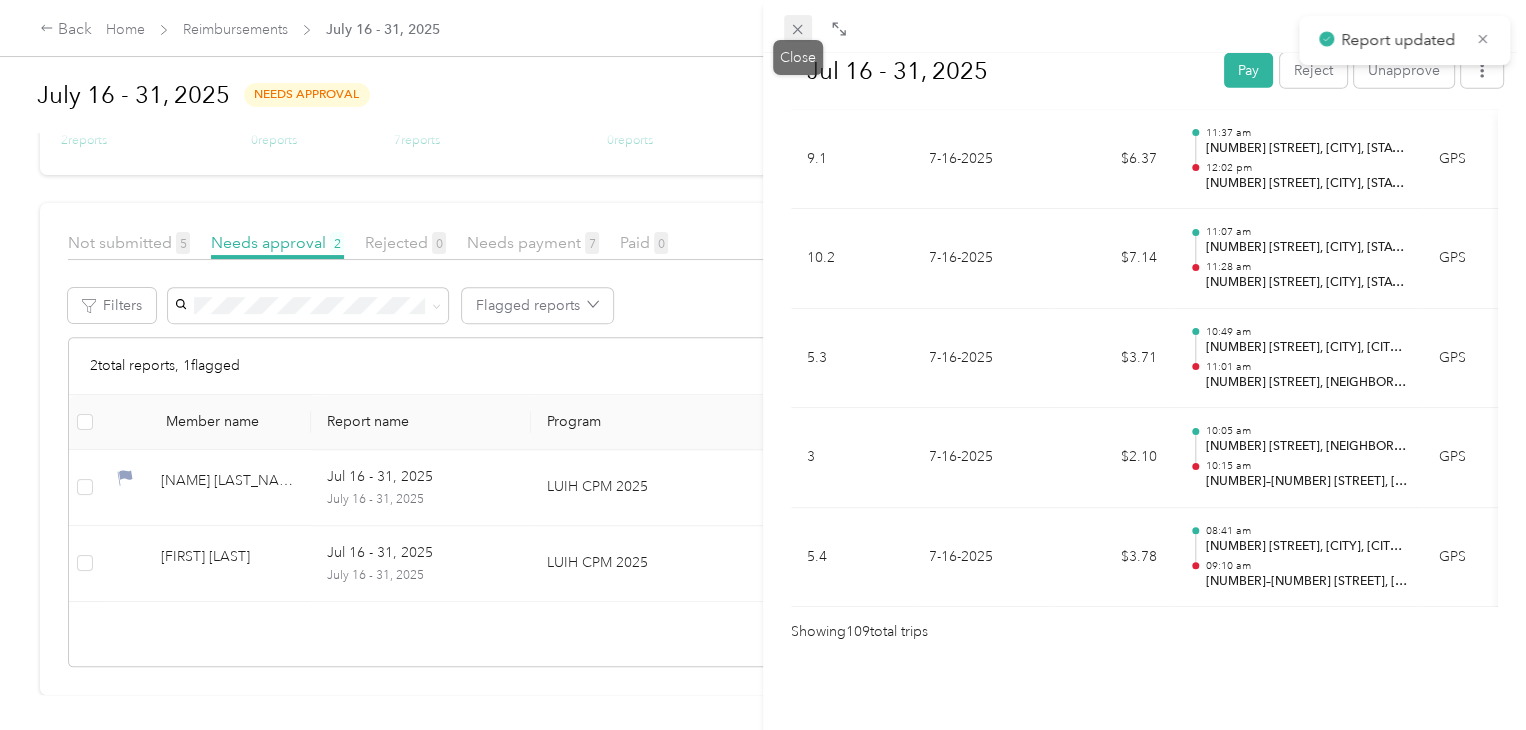click 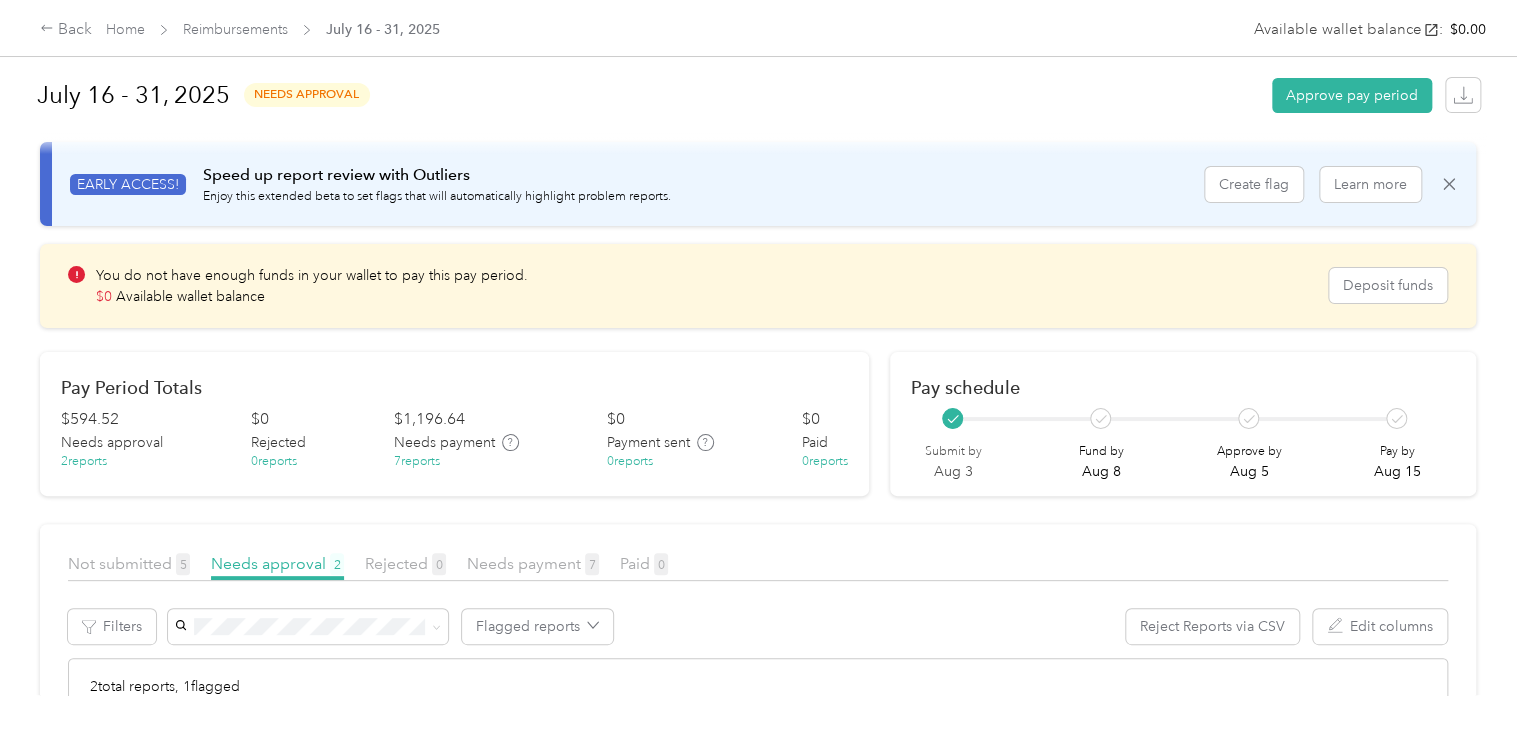 scroll, scrollTop: 0, scrollLeft: 0, axis: both 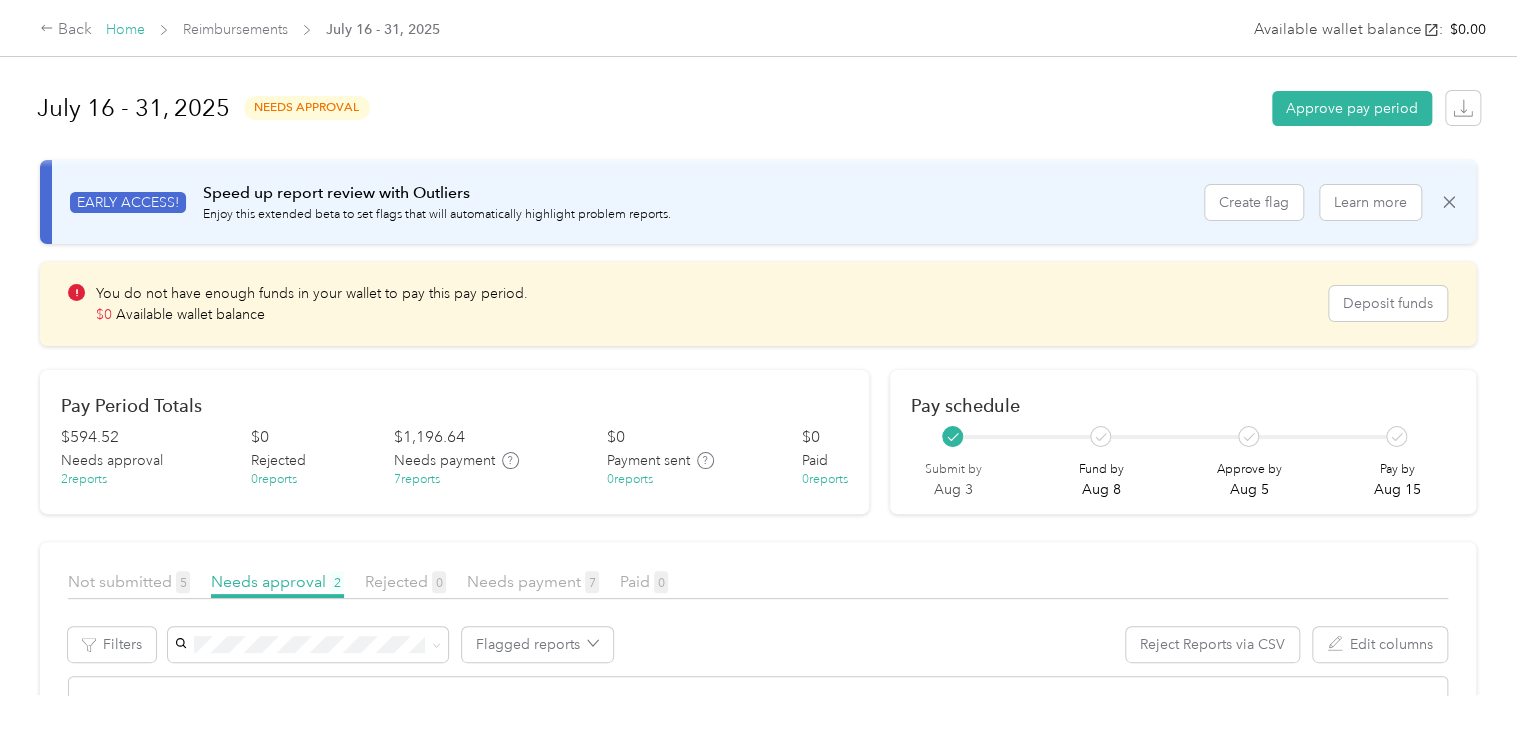 click on "Home" at bounding box center (125, 29) 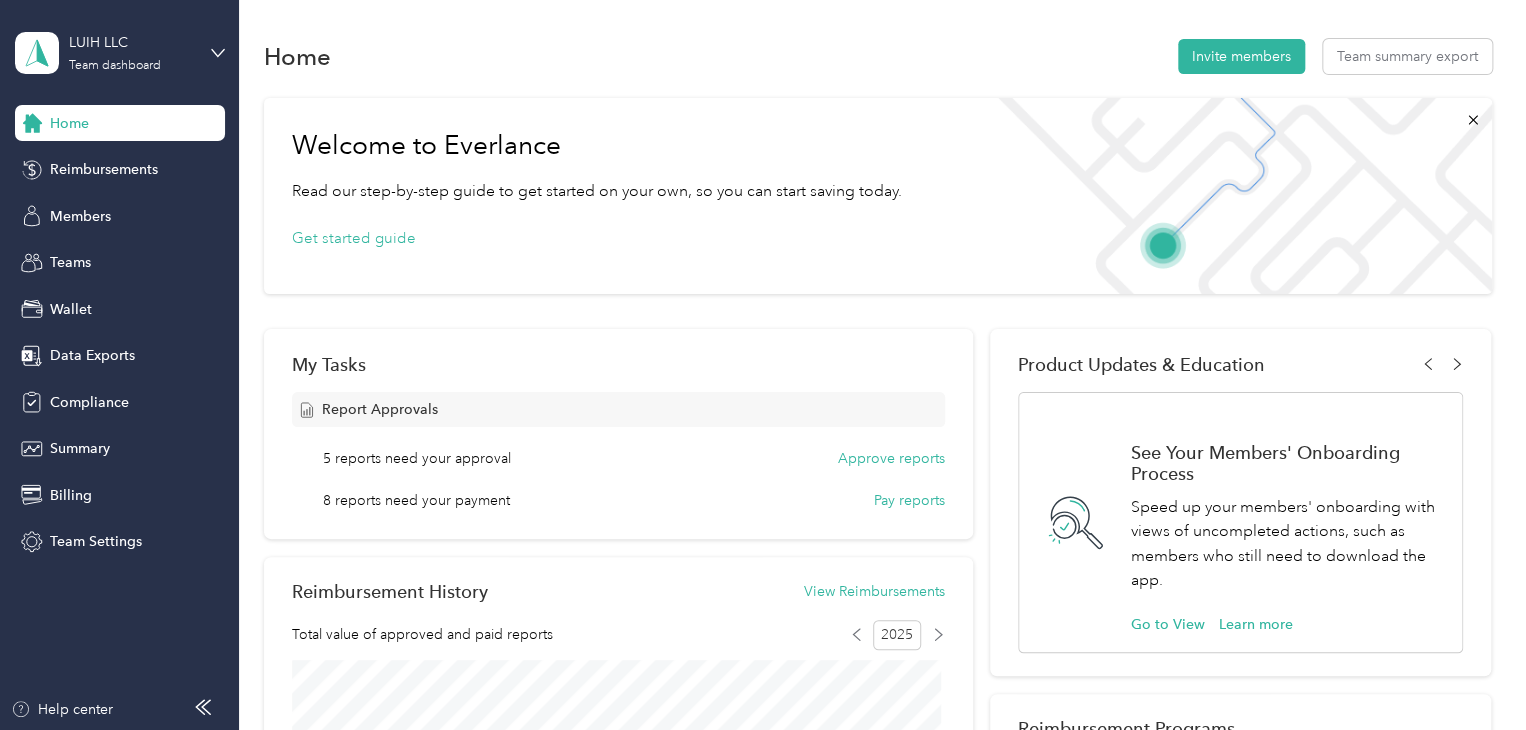 click on "LUIH LLC Team dashboard" at bounding box center (120, 53) 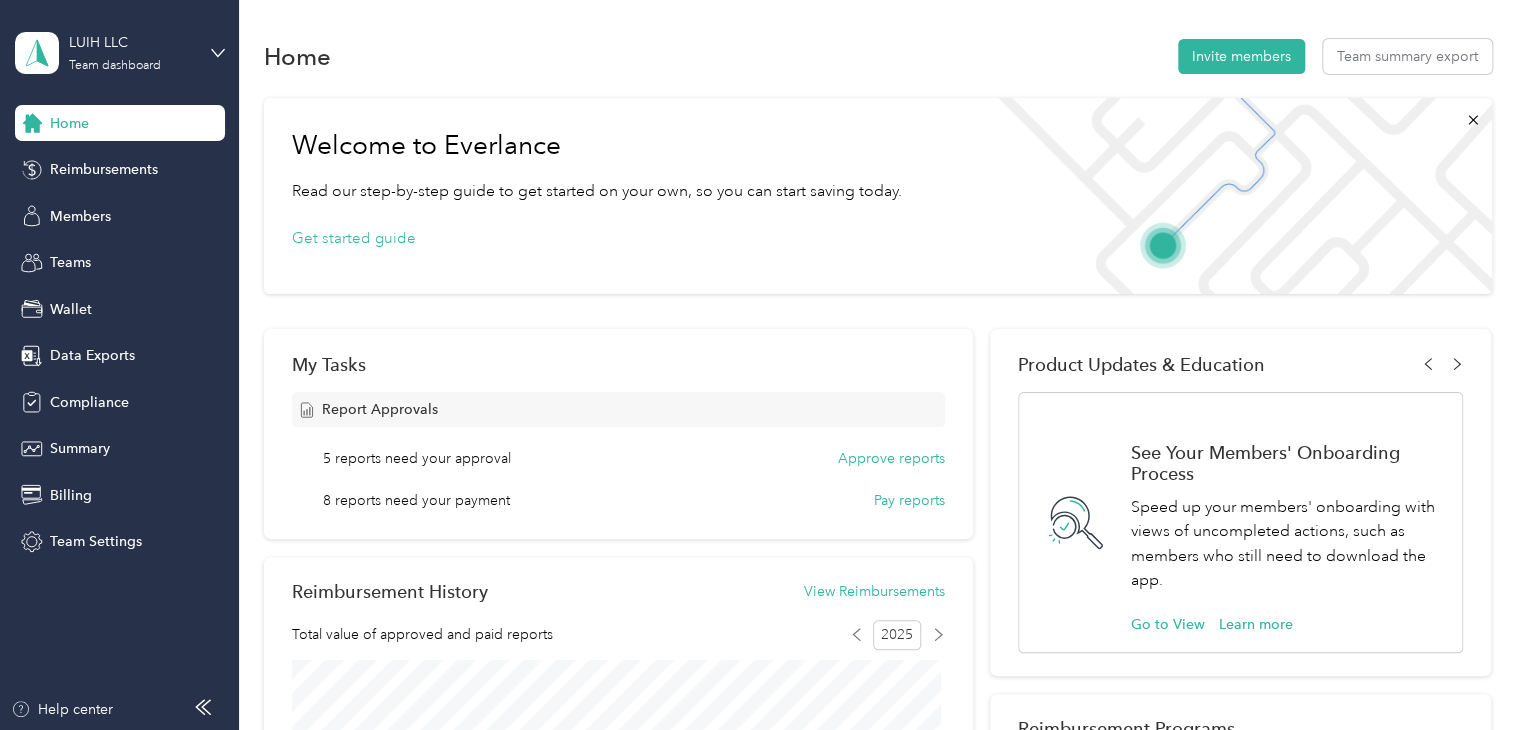click on "Log out" at bounding box center (167, 255) 